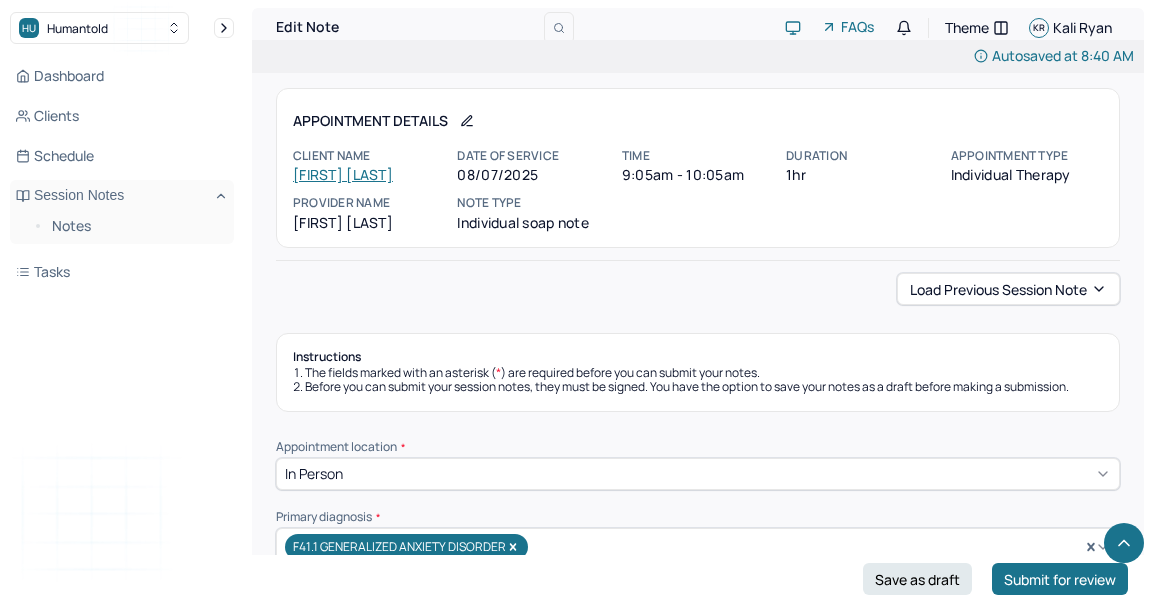 scroll, scrollTop: 1038, scrollLeft: 0, axis: vertical 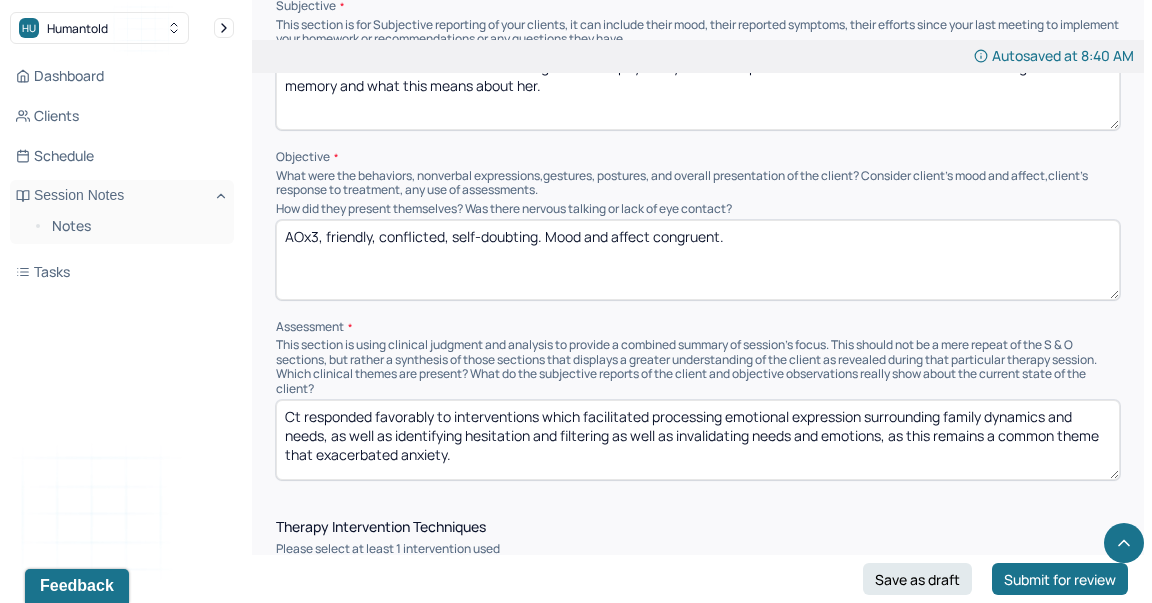 click on "Ct responded favorably to interventions which facilitated processing emotional expression surrounding family dynamics and needs, as well as identifying hesitation and filtering as well as invalidating needs and emotions, as this remains a common theme that exacerbated anxiety." at bounding box center (698, 440) 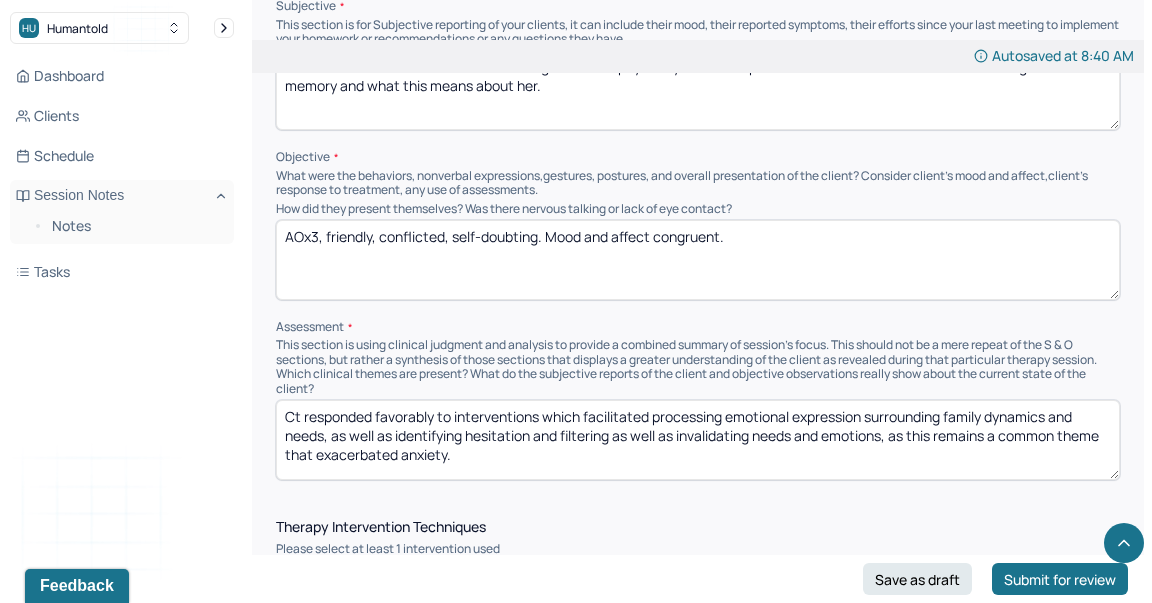 drag, startPoint x: 494, startPoint y: 464, endPoint x: 583, endPoint y: 412, distance: 103.077644 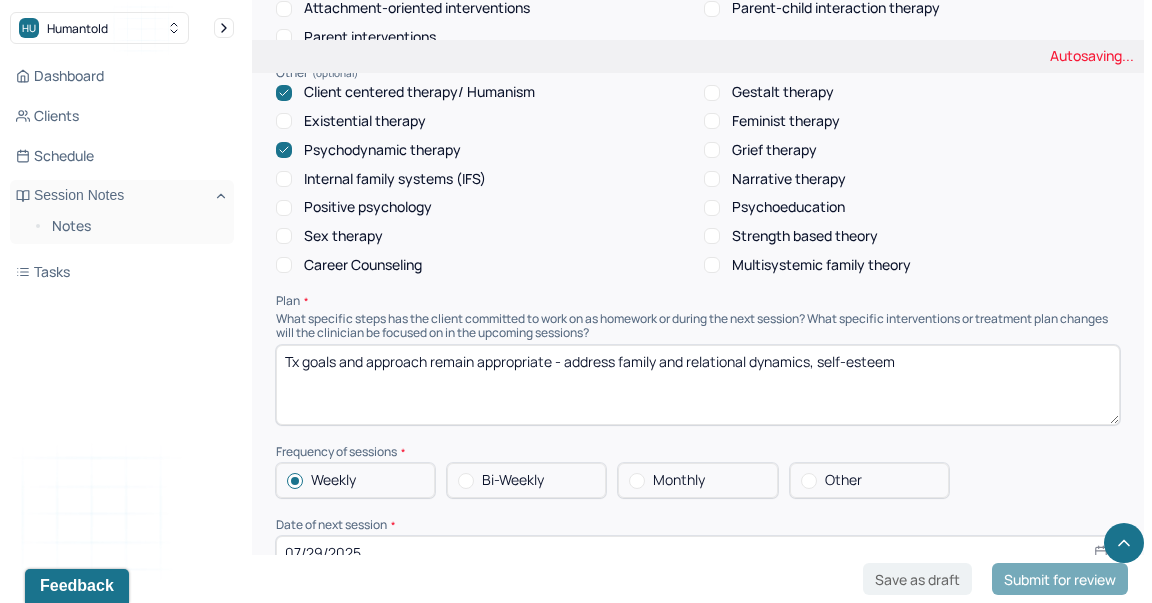 scroll, scrollTop: 1812, scrollLeft: 0, axis: vertical 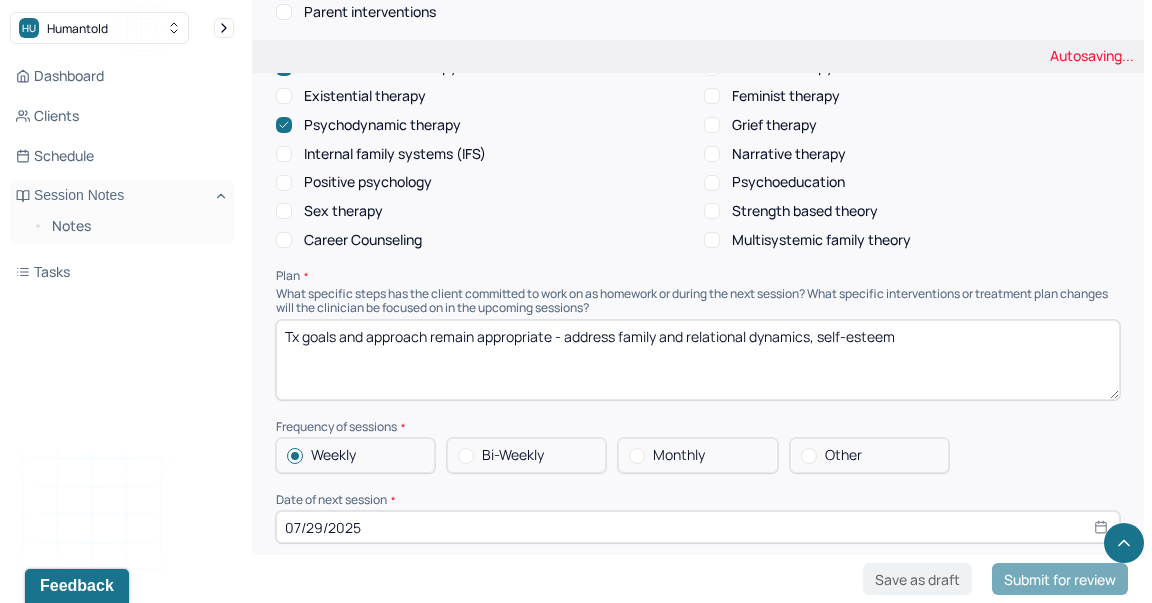 type on "Ct responded favorably to interventions which facilitated identifying and processing of theme/trigger of being overlooked or abandoned and relating to other relational dynamics as this gives insight into anxiety and belief patterns" 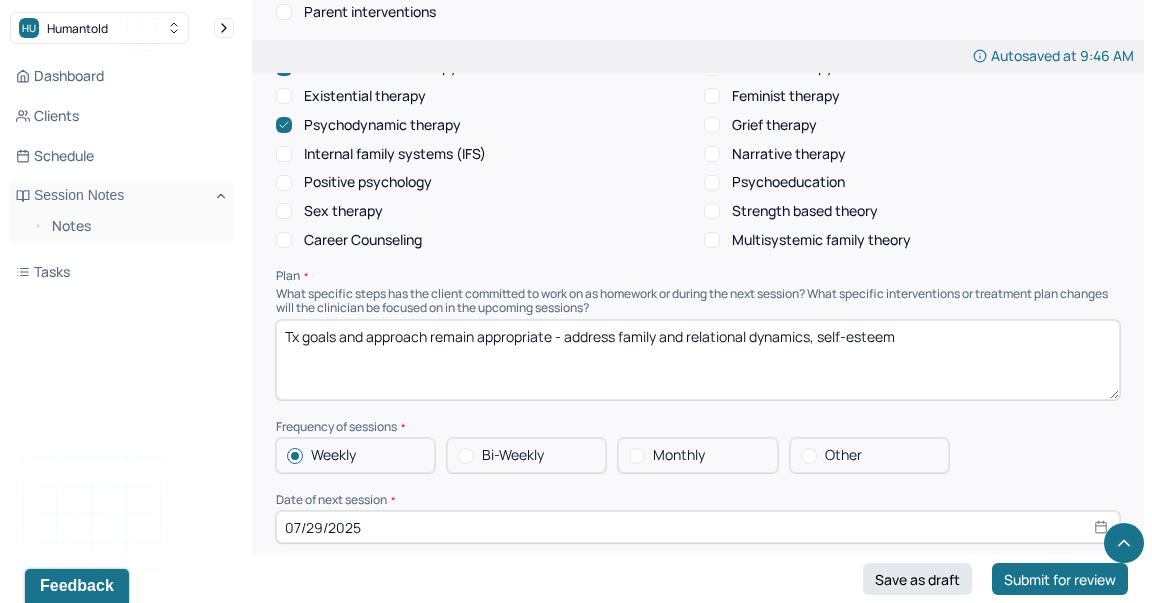 drag, startPoint x: 562, startPoint y: 332, endPoint x: 997, endPoint y: 367, distance: 436.40576 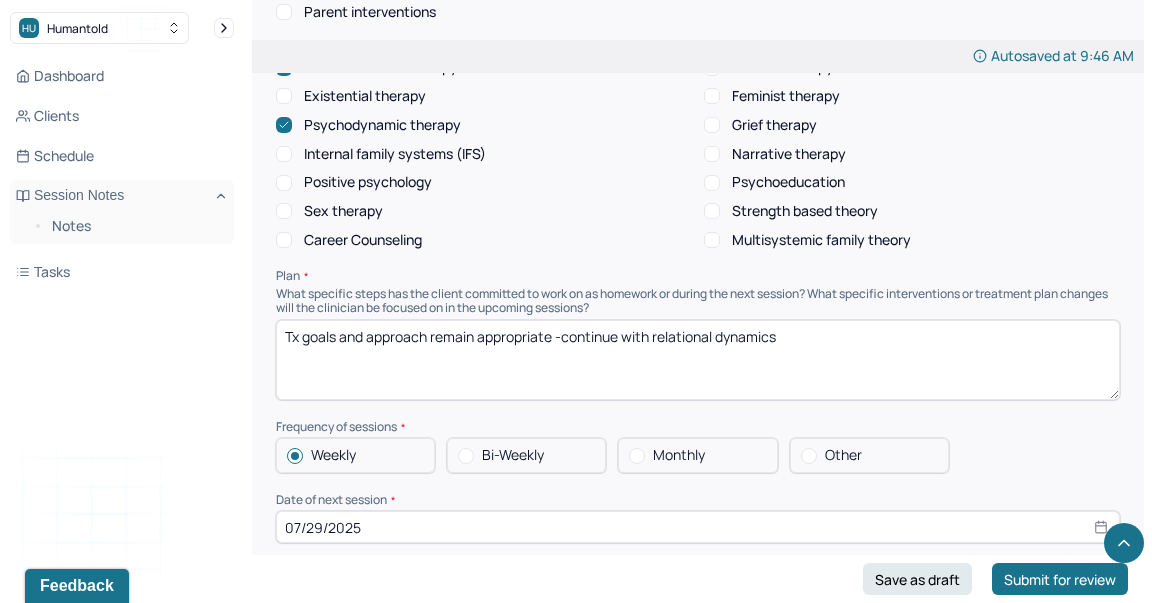 scroll, scrollTop: 1988, scrollLeft: 0, axis: vertical 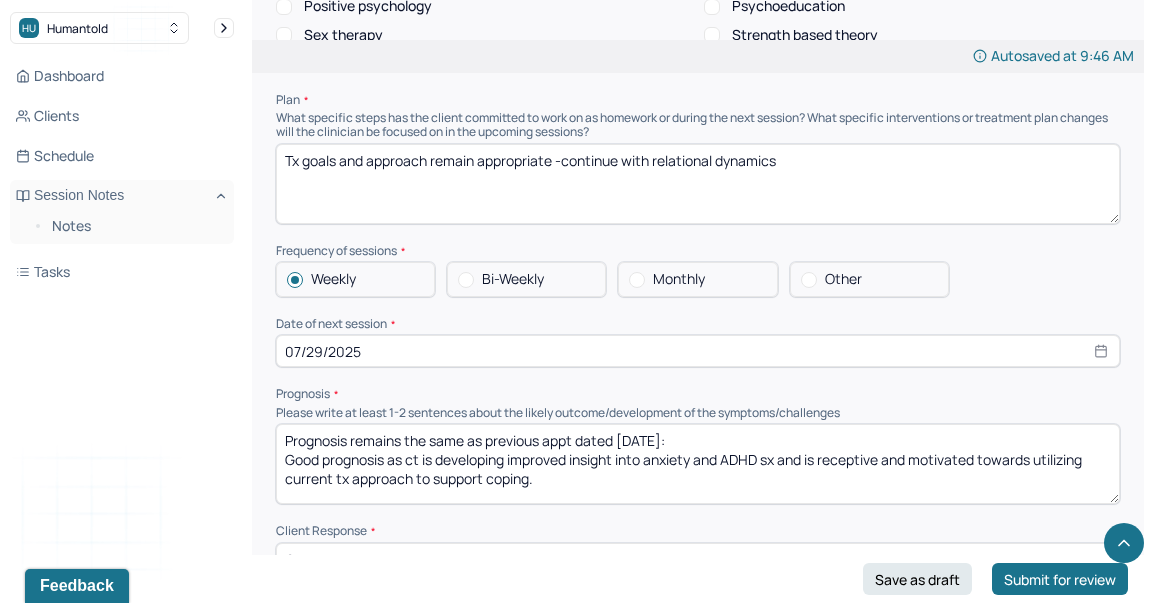 type on "Tx goals and approach remain appropriate -continue with relational dynamics" 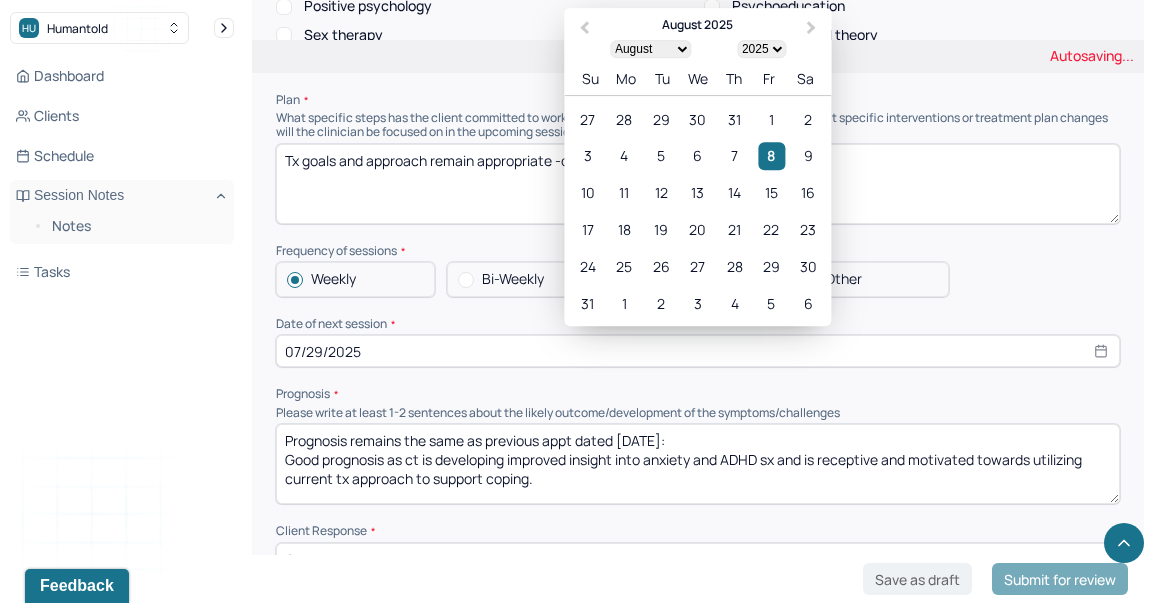 click on "07/29/2025" at bounding box center [698, 351] 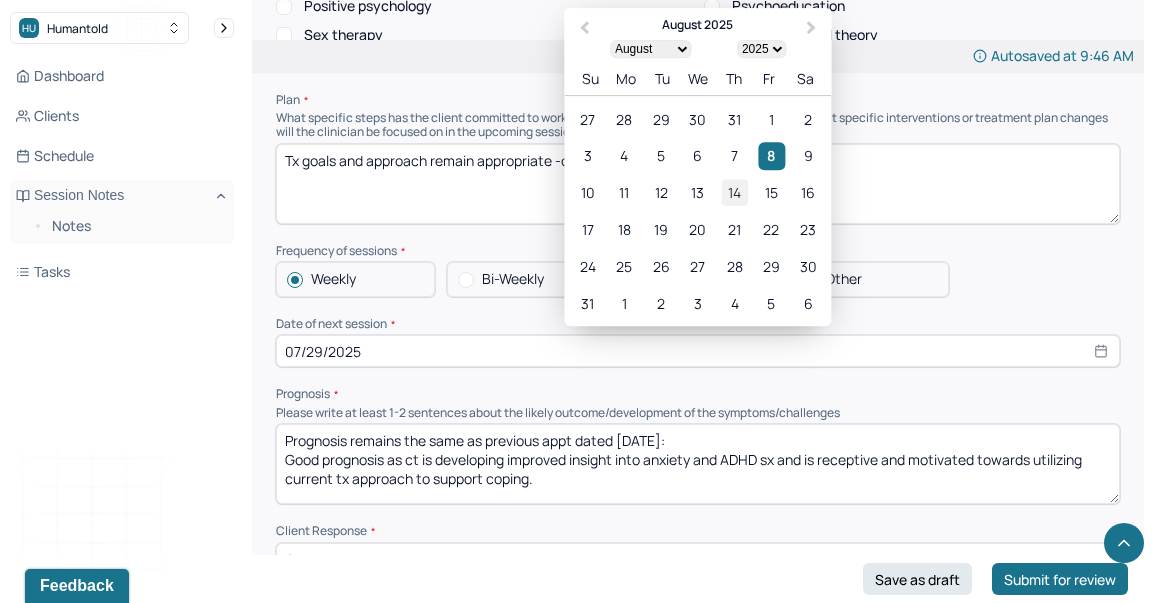 click on "14" at bounding box center (734, 193) 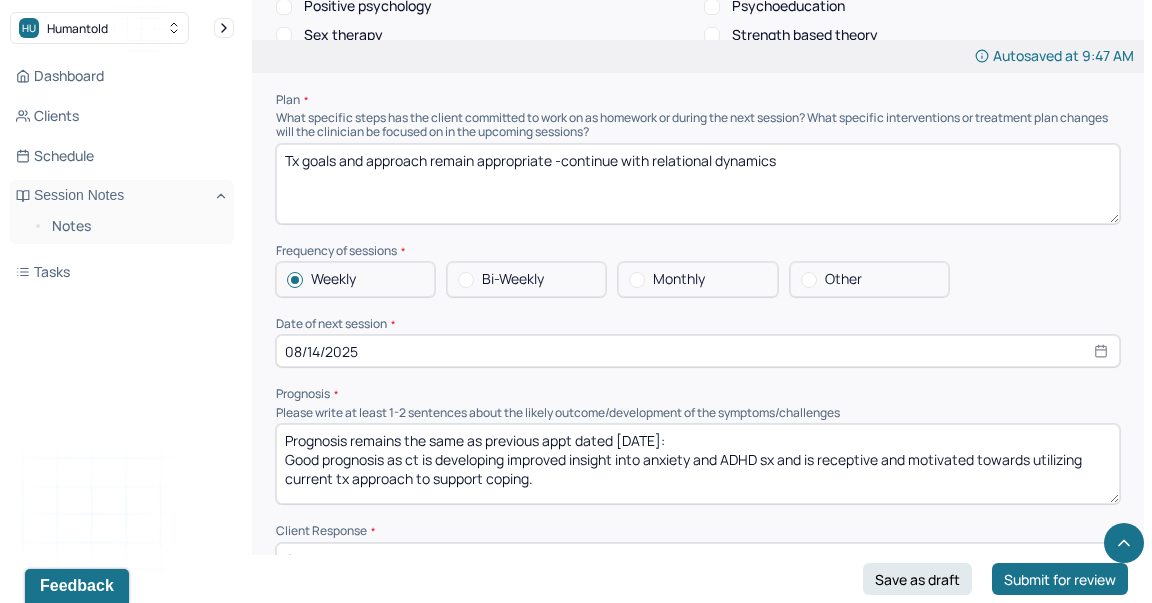 click on "Therapy Intervention Techniques Please select at least 1 intervention used Cognitive-Behavioral therapies Cognitive-Behavioral therapy (CBT) Dialectical Behavioral therapy (DBT) Modeling and skills training Trauma-focused CBT EDMR Rational Emotive Behaviour therapy Acceptance Commitment Therapy Solution Based Brief Therapy Mindfulness Based Cognitive Therapy Relationship based Interventions Attachment-oriented interventions Parent-child interaction therapy Parent interventions Other Client centered therapy/ Humanism Gestalt therapy Existential therapy Feminist therapy Psychodynamic therapy Grief therapy Internal family systems (IFS) Narrative therapy Positive psychology Psychoeducation Sex therapy Strength based theory Career Counseling Multisystemic family theory Plan What specific steps has the client committed to work on as homework or during the next session? What specific interventions or treatment plan changes will the clinician be focused on in the upcoming sessions? Frequency of sessions Weekly Other" at bounding box center (698, 96) 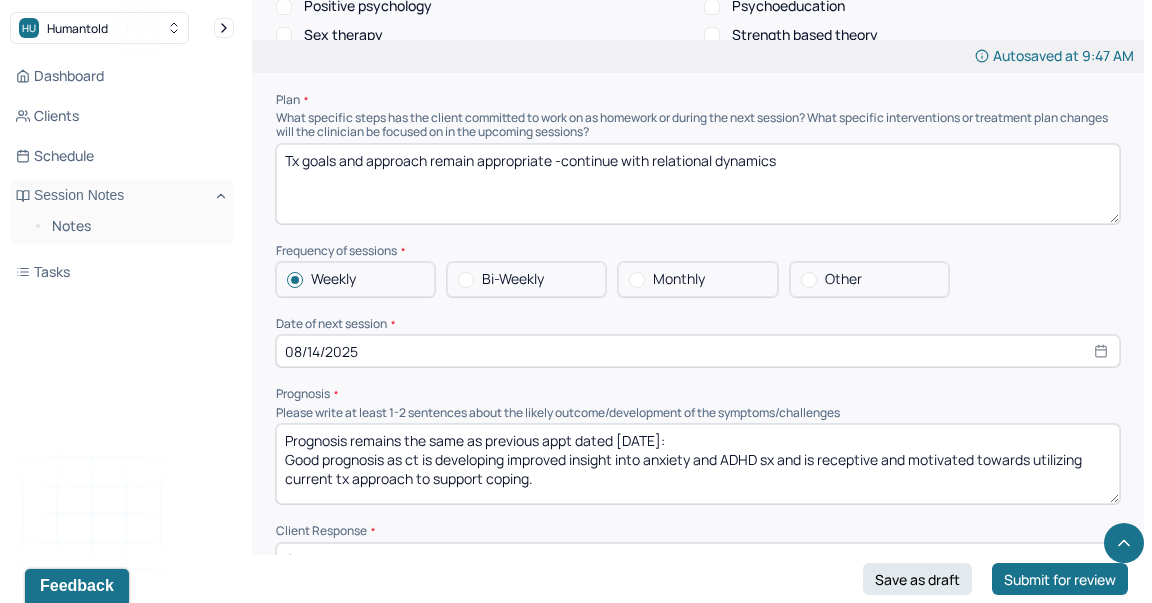 click on "Therapy Intervention Techniques Please select at least 1 intervention used Cognitive-Behavioral therapies Cognitive-Behavioral therapy (CBT) Dialectical Behavioral therapy (DBT) Modeling and skills training Trauma-focused CBT EDMR Rational Emotive Behaviour therapy Acceptance Commitment Therapy Solution Based Brief Therapy Mindfulness Based Cognitive Therapy Relationship based Interventions Attachment-oriented interventions Parent-child interaction therapy Parent interventions Other Client centered therapy/ Humanism Gestalt therapy Existential therapy Feminist therapy Psychodynamic therapy Grief therapy Internal family systems (IFS) Narrative therapy Positive psychology Psychoeducation Sex therapy Strength based theory Career Counseling Multisystemic family theory Plan What specific steps has the client committed to work on as homework or during the next session? What specific interventions or treatment plan changes will the clinician be focused on in the upcoming sessions? Frequency of sessions Weekly Other" at bounding box center [698, 96] 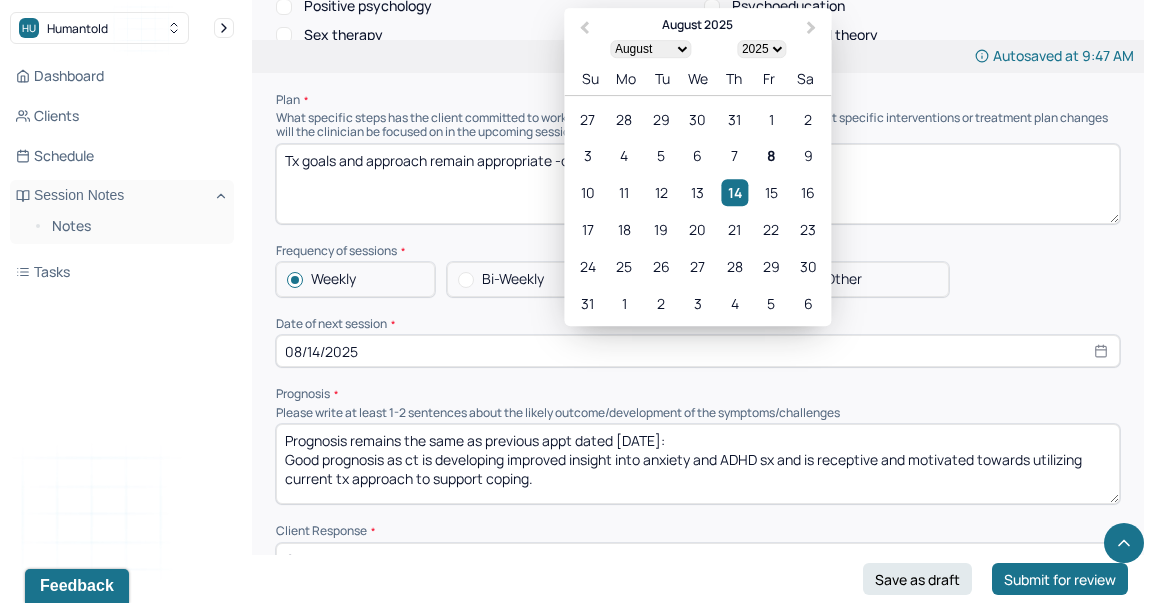 click on "Therapy Intervention Techniques Please select at least 1 intervention used Cognitive-Behavioral therapies Cognitive-Behavioral therapy (CBT) Dialectical Behavioral therapy (DBT) Modeling and skills training Trauma-focused CBT EDMR Rational Emotive Behaviour therapy Acceptance Commitment Therapy Solution Based Brief Therapy Mindfulness Based Cognitive Therapy Relationship based Interventions Attachment-oriented interventions Parent-child interaction therapy Parent interventions Other Client centered therapy/ Humanism Gestalt therapy Existential therapy Feminist therapy Psychodynamic therapy Grief therapy Internal family systems (IFS) Narrative therapy Positive psychology Psychoeducation Sex therapy Strength based theory Career Counseling Multisystemic family theory Plan What specific steps has the client committed to work on as homework or during the next session? What specific interventions or treatment plan changes will the clinician be focused on in the upcoming sessions? Frequency of sessions Weekly Other" at bounding box center (698, 96) 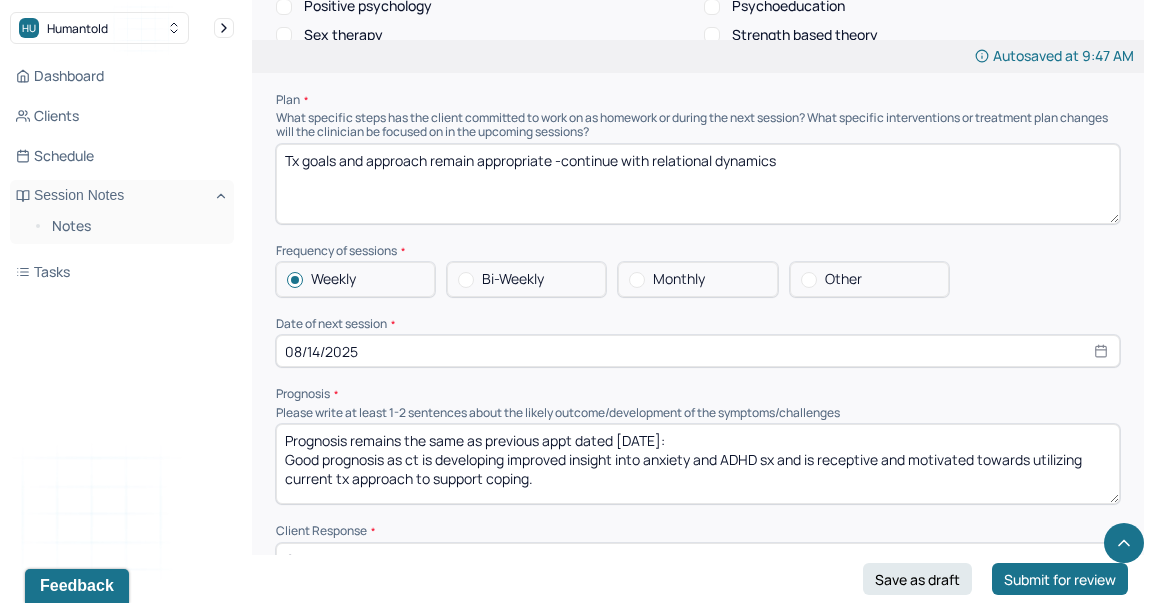 click on "Prognosis remains the same as previous appt dated [DATE]:
Good prognosis as ct is developing improved insight into anxiety and ADHD sx and is receptive and motivated towards utilizing current tx approach to support coping." at bounding box center [698, 464] 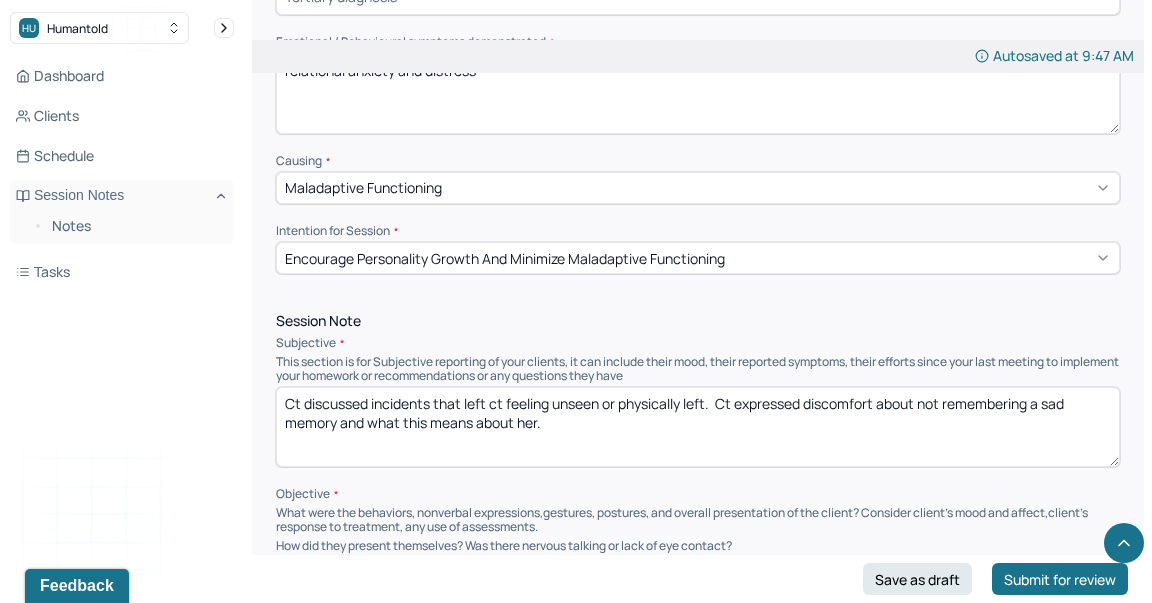 scroll, scrollTop: 0, scrollLeft: 0, axis: both 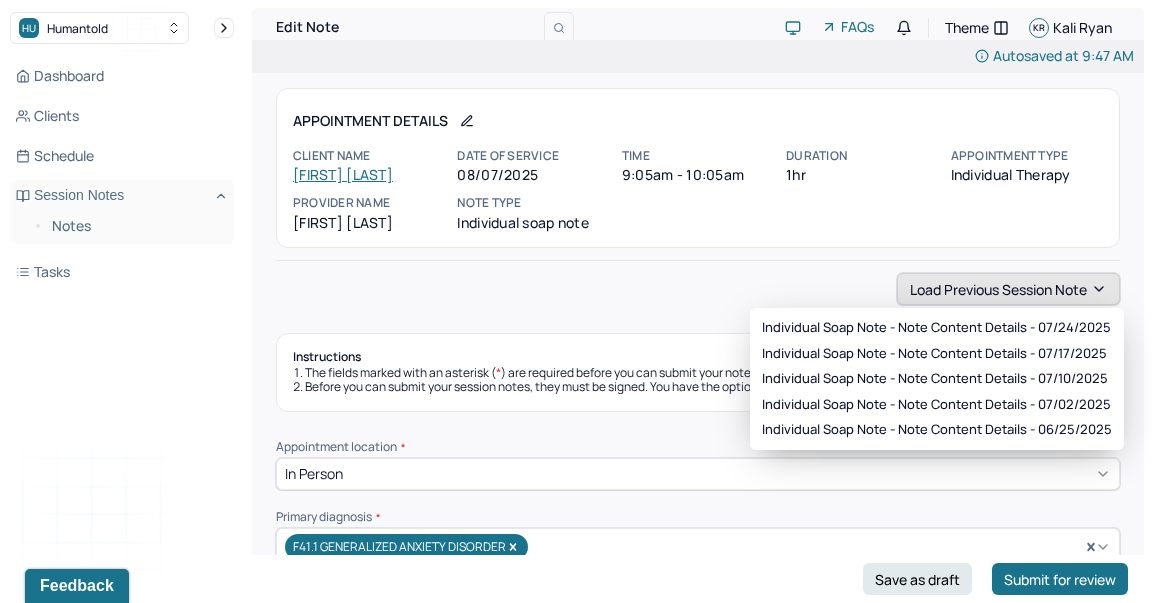 click on "Load previous session note" at bounding box center (1008, 289) 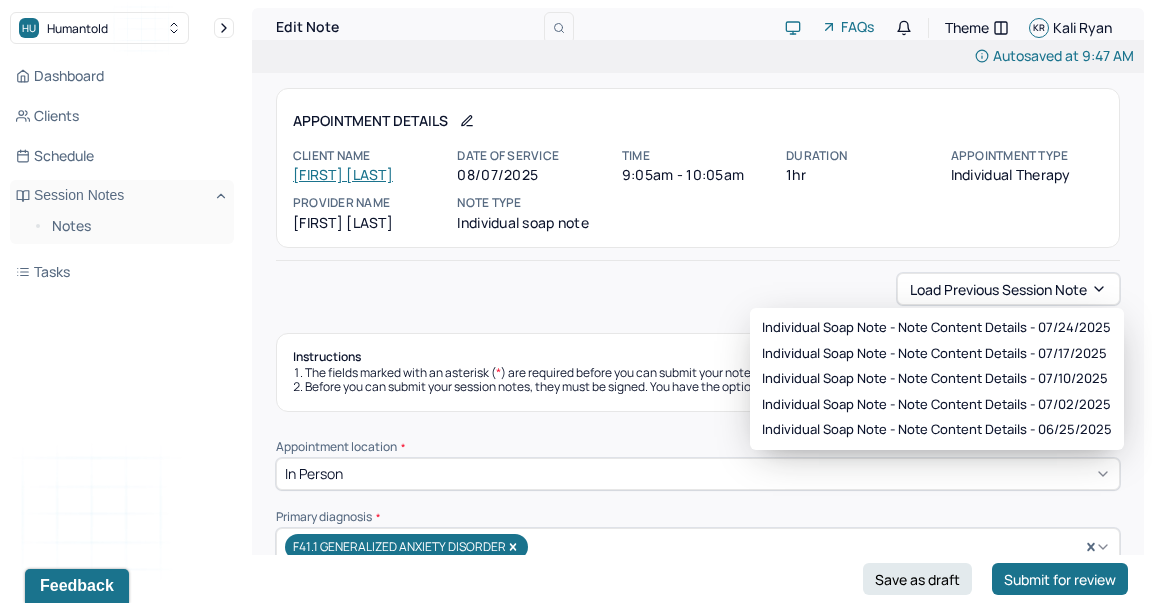 click on "Load previous session note Instructions The fields marked with an asterisk ( * ) are required before you can submit your notes. Before you can submit your session notes, they must be signed. You have the option to save your notes as a draft before making a submission. Appointment location * In person Primary diagnosis * F41.1 GENERALIZED ANXIETY DISORDER Secondary diagnosis (optional) Secondary diagnosis Tertiary diagnosis (optional) Tertiary diagnosis Emotional / Behavioural symptoms demonstrated * relational anxiety and distress Causing * Maladaptive Functioning Intention for Session * Encourage personality growth and minimize maladaptive functioning Session Note Subjective This section is for Subjective reporting of your clients, it can include their mood, their reported symptoms, their efforts since your last meeting to implement your homework or recommendations or any questions they have Objective How did they present themselves? Was there nervous talking or lack of eye contact? Assessment EDMR Other * *" at bounding box center [698, 1894] 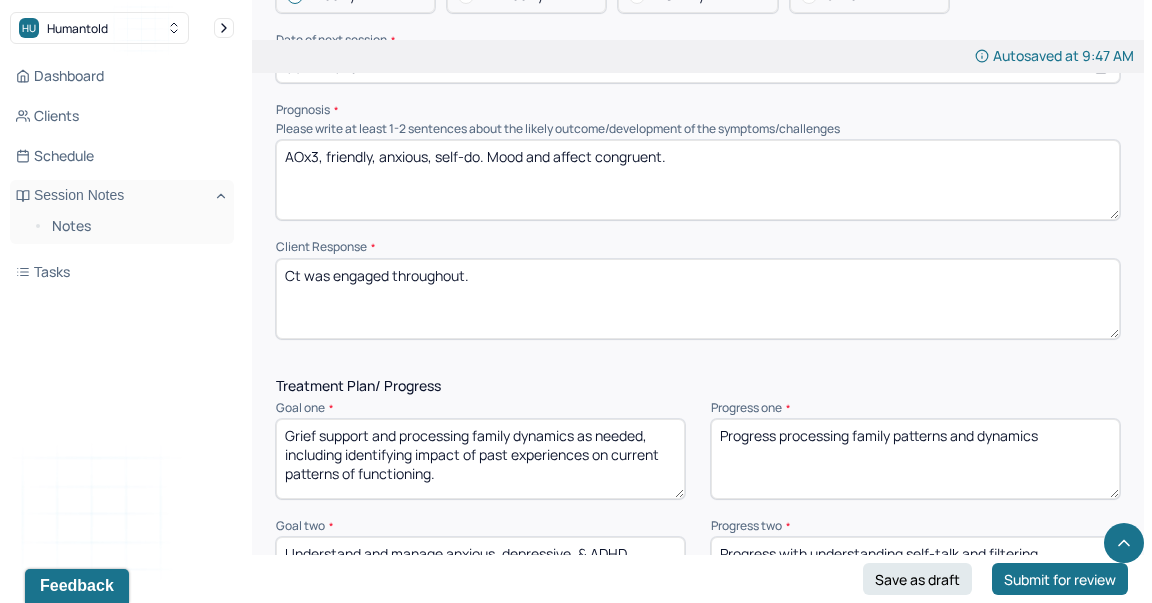 scroll, scrollTop: 2272, scrollLeft: 0, axis: vertical 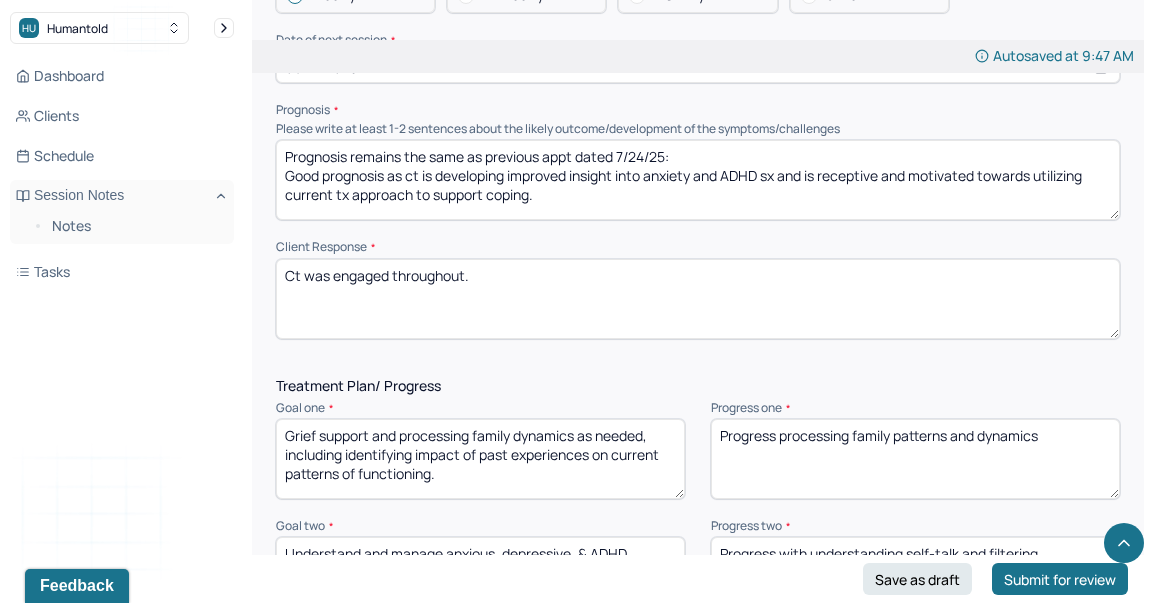 type on "Prognosis remains the same as previous appt dated 7/24/25:
Good prognosis as ct is developing improved insight into anxiety and ADHD sx and is receptive and motivated towards utilizing current tx approach to support coping." 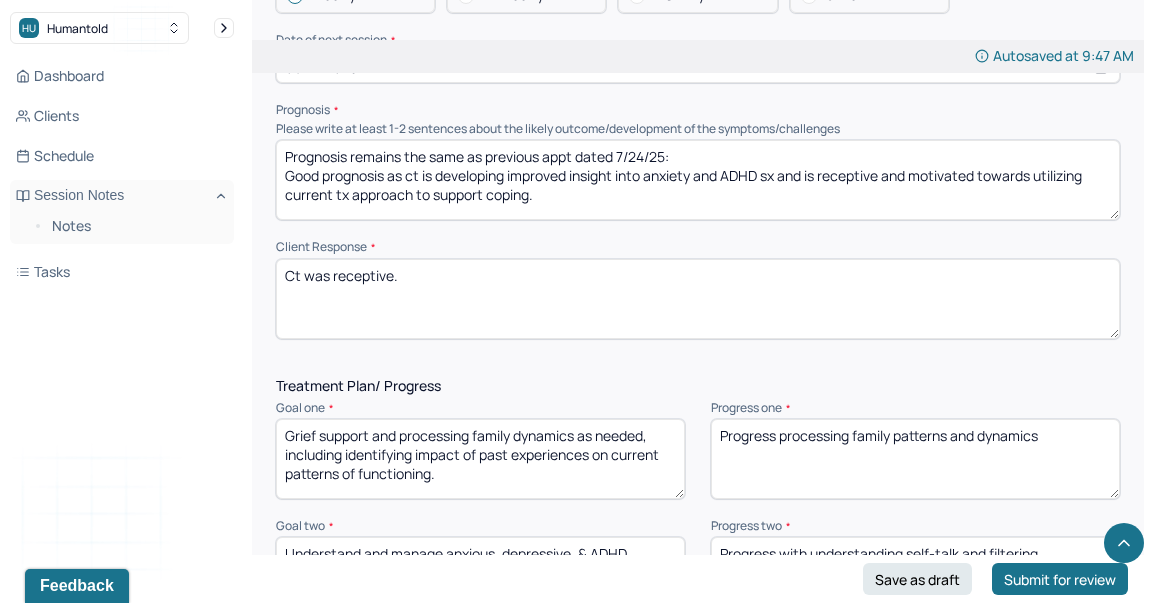 type on "Ct was receptive." 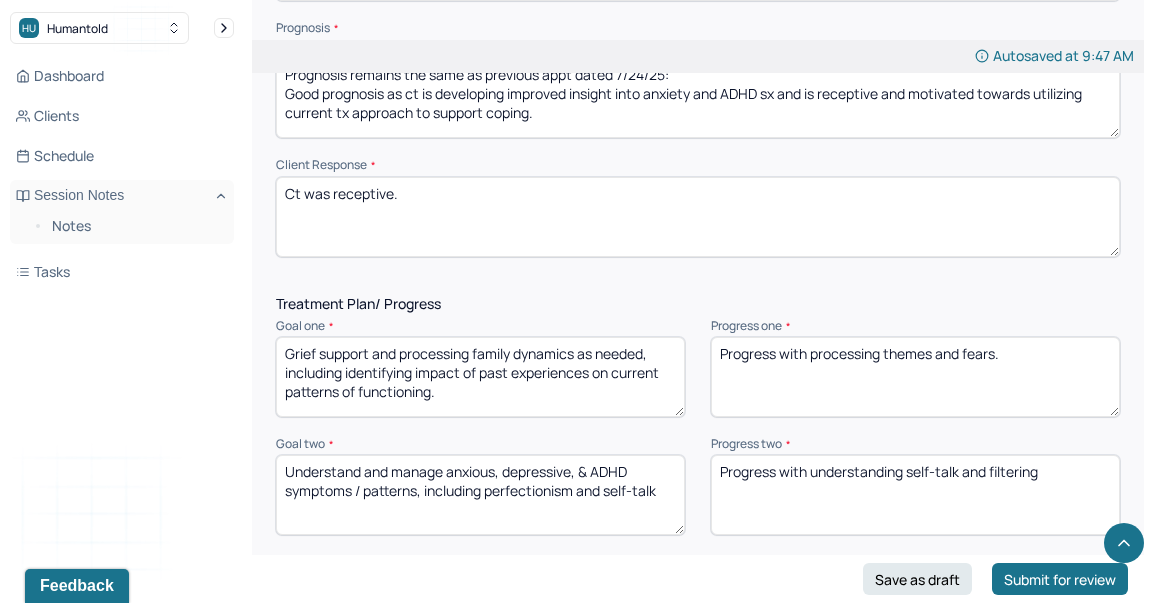 scroll, scrollTop: 2474, scrollLeft: 0, axis: vertical 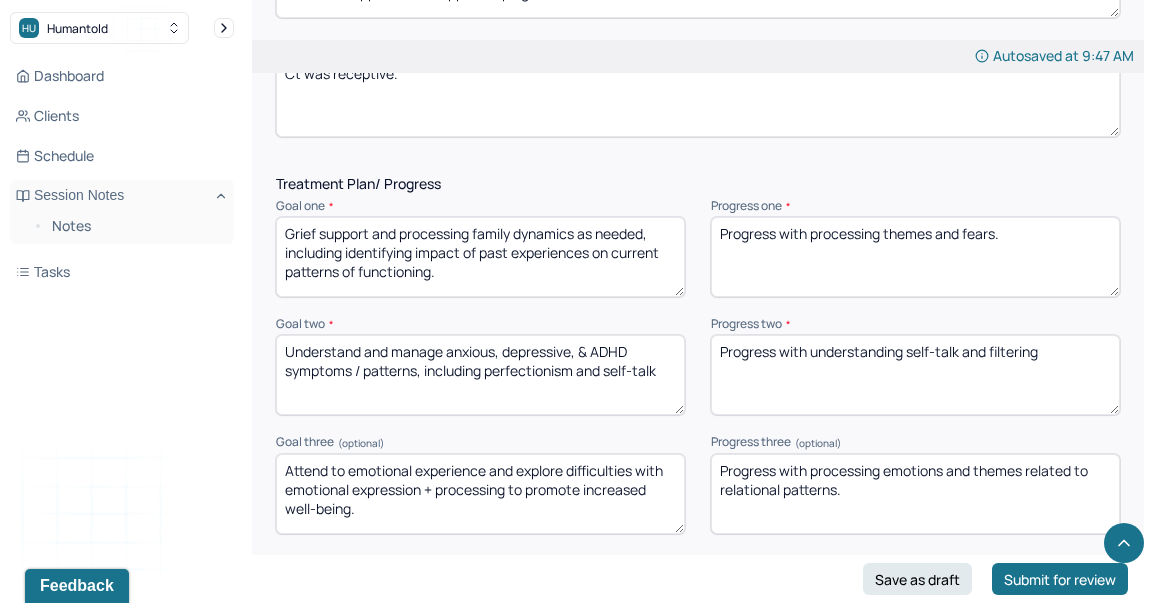 type on "Progress with processing themes and fears." 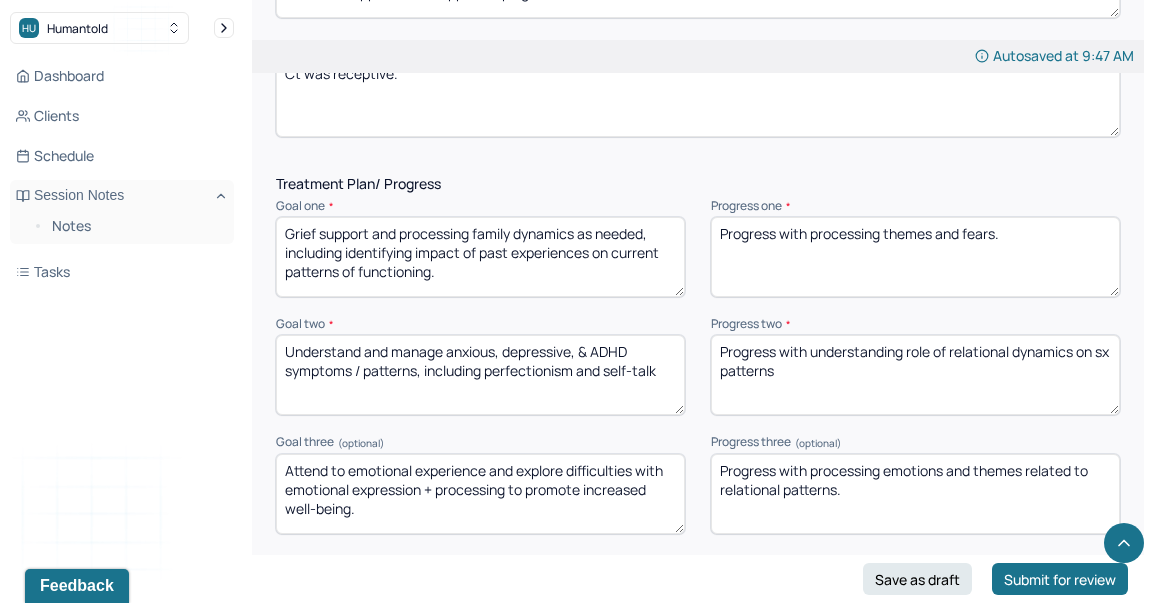 type on "Progress with understanding role of relational dynamics on sx patterns" 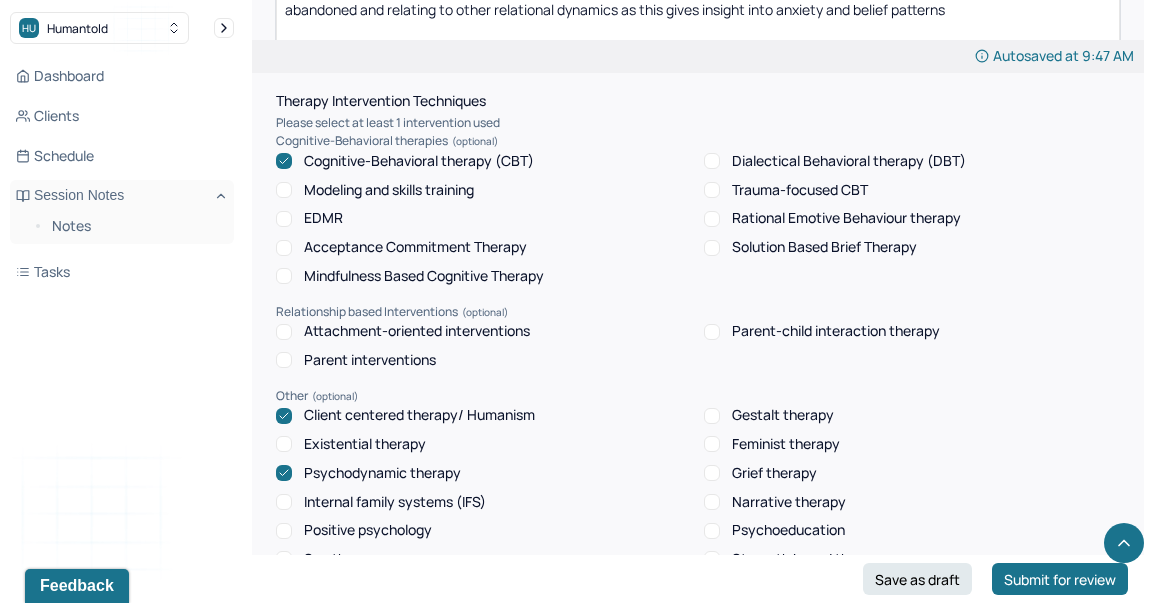 scroll, scrollTop: 1164, scrollLeft: 0, axis: vertical 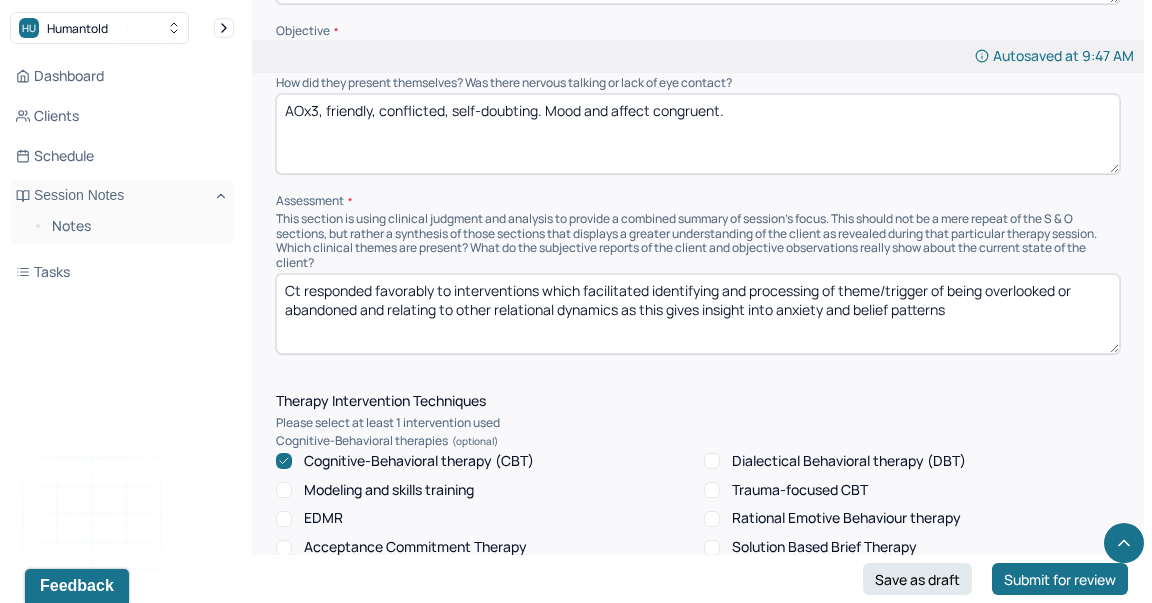 type on "Progress" 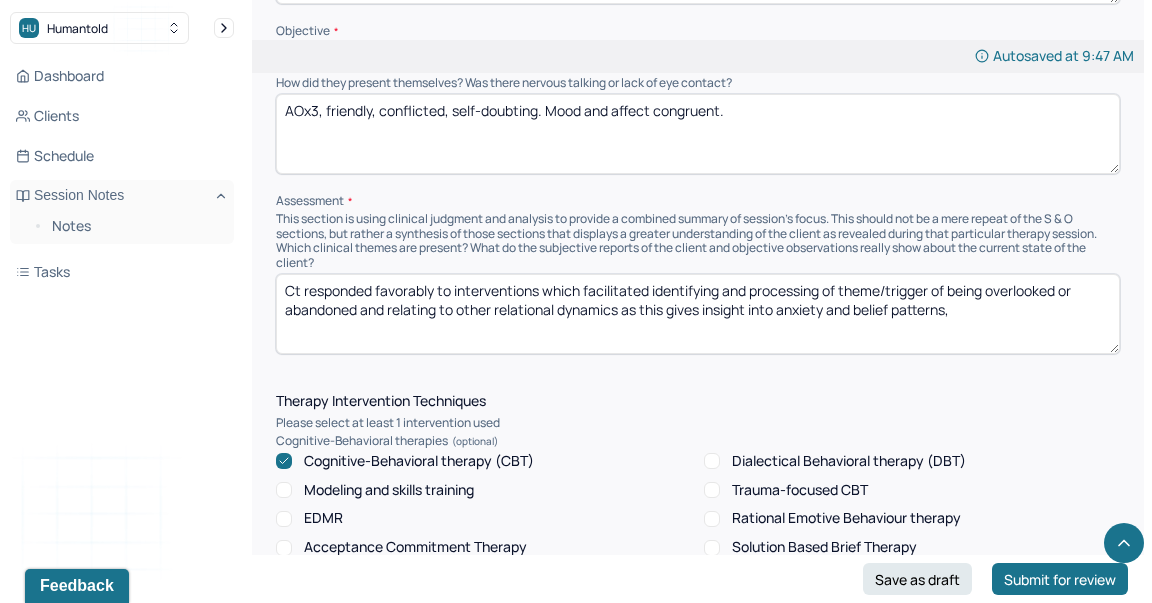 type on "Ct responded favorably to interventions which facilitated identifying and processing of theme/trigger of being overlooked or abandoned and relating to other relational dynamics as this gives insight into anxiety and belief patterns" 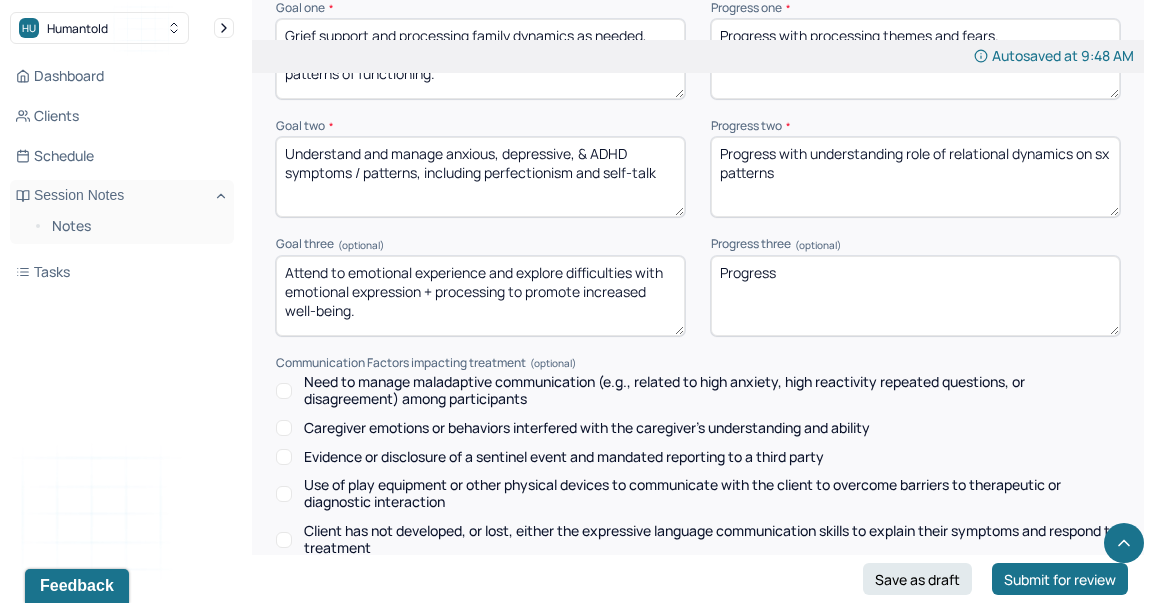 scroll, scrollTop: 2596, scrollLeft: 0, axis: vertical 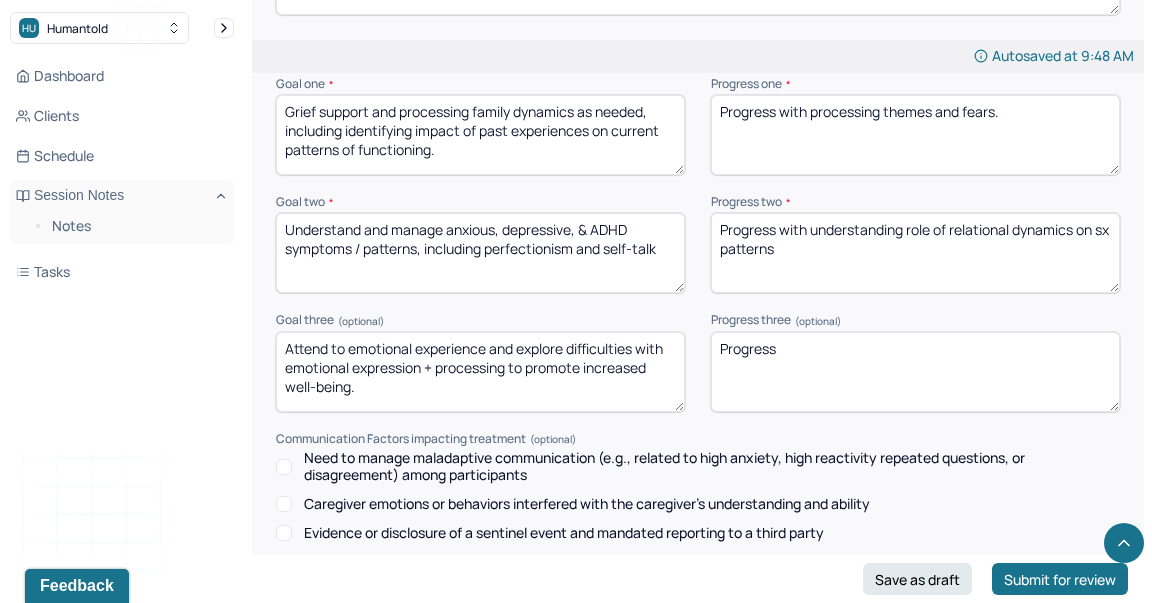 click on "Progress" at bounding box center (915, 372) 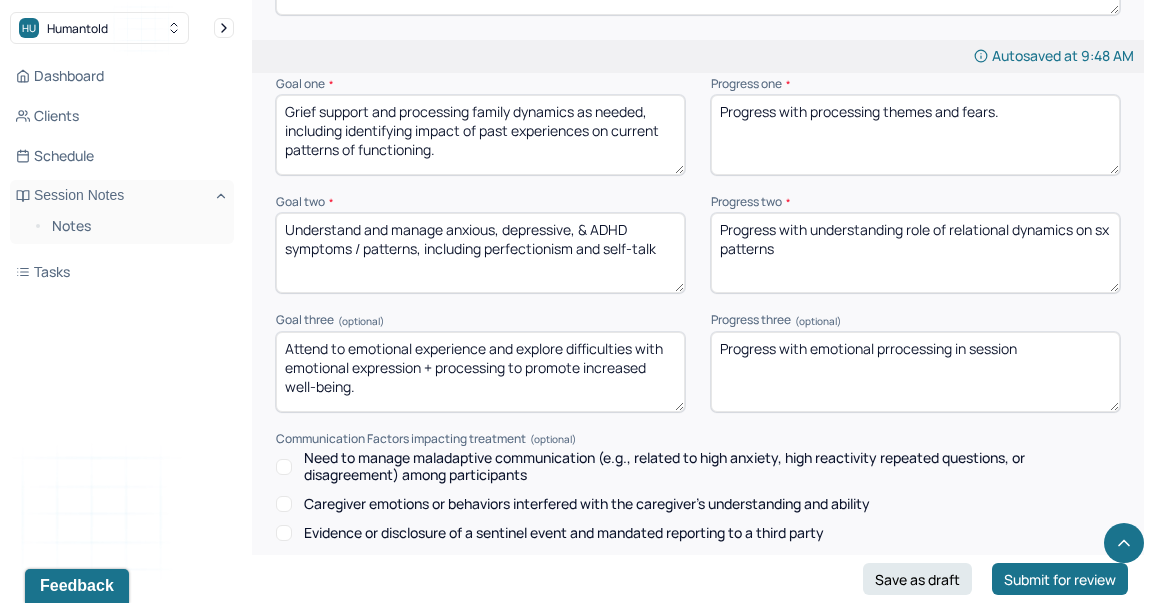 click on "Progress" at bounding box center [915, 372] 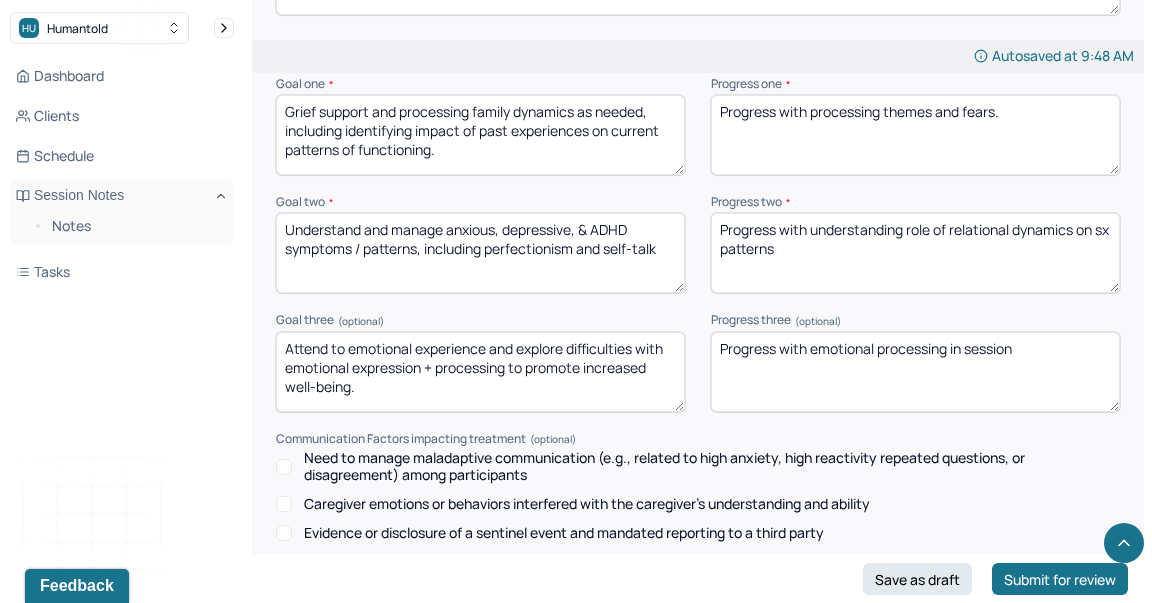 scroll, scrollTop: 2983, scrollLeft: 0, axis: vertical 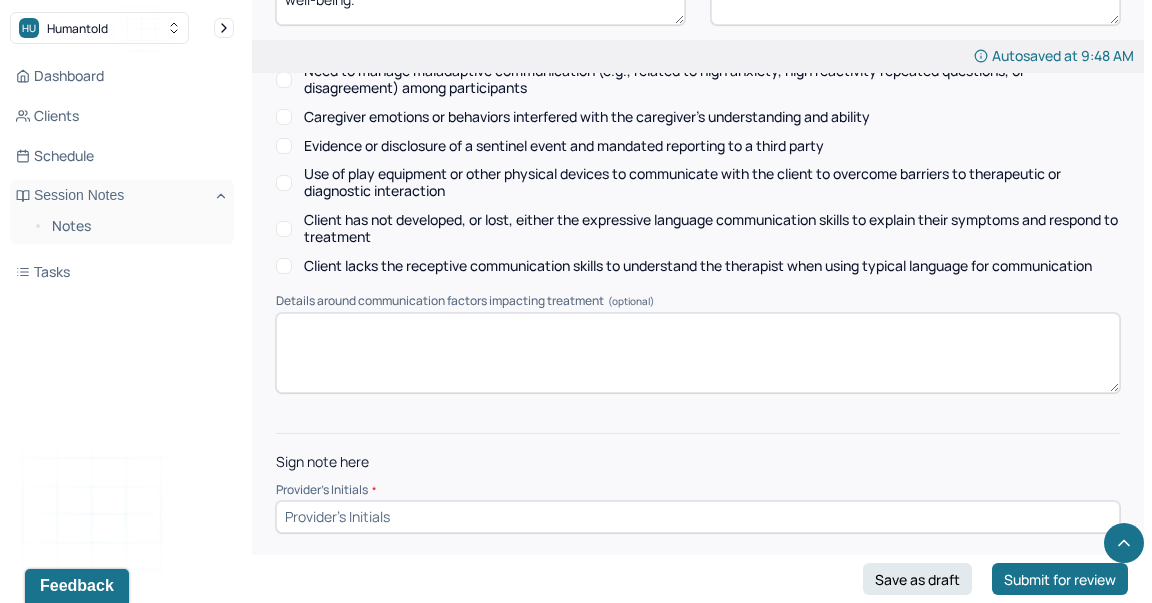 type on "Progress with emotional processing in session" 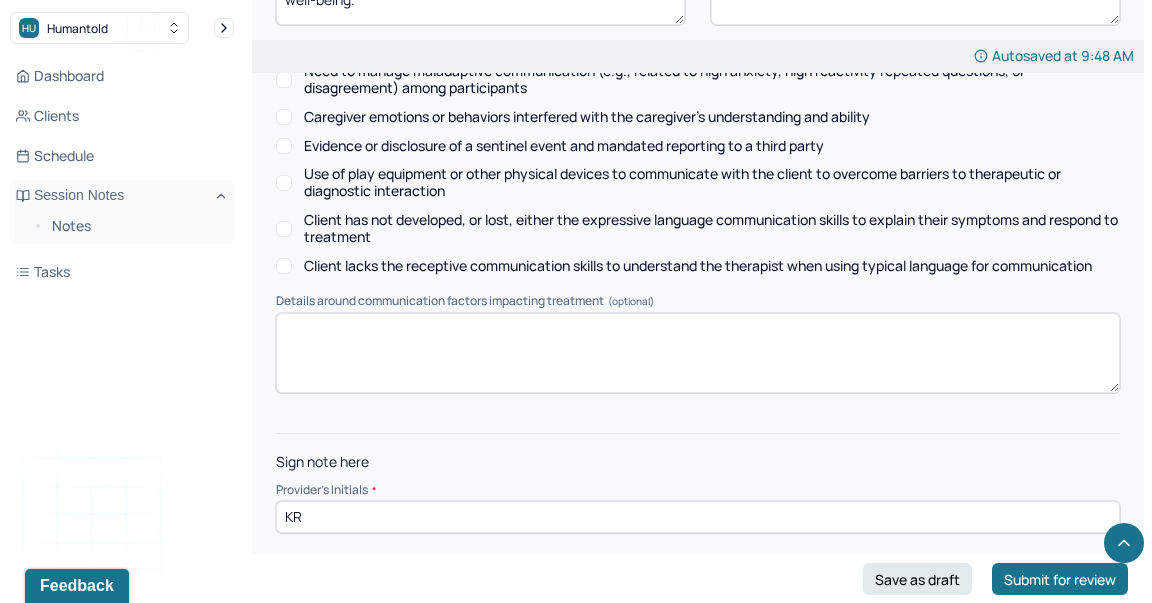 type on "KR" 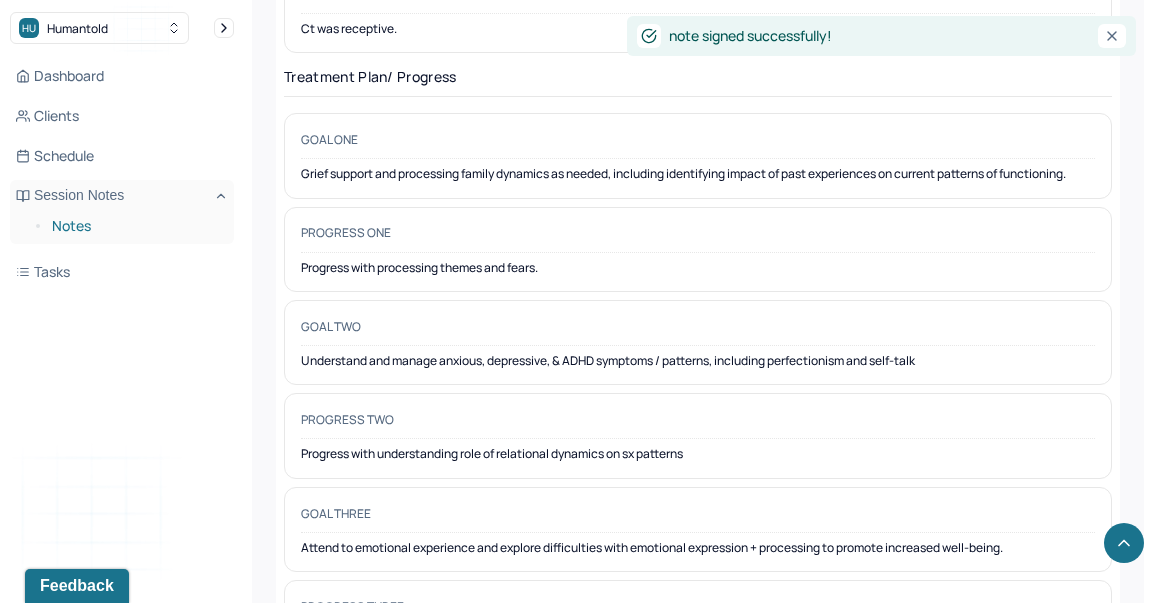 click on "Notes" at bounding box center (135, 226) 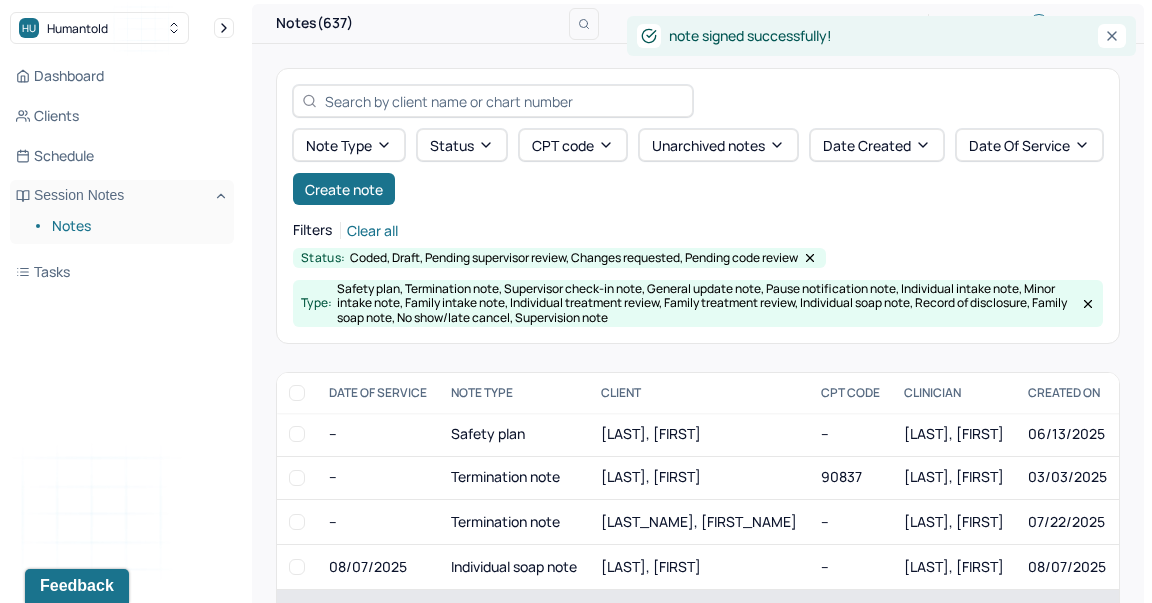 scroll, scrollTop: 286, scrollLeft: 0, axis: vertical 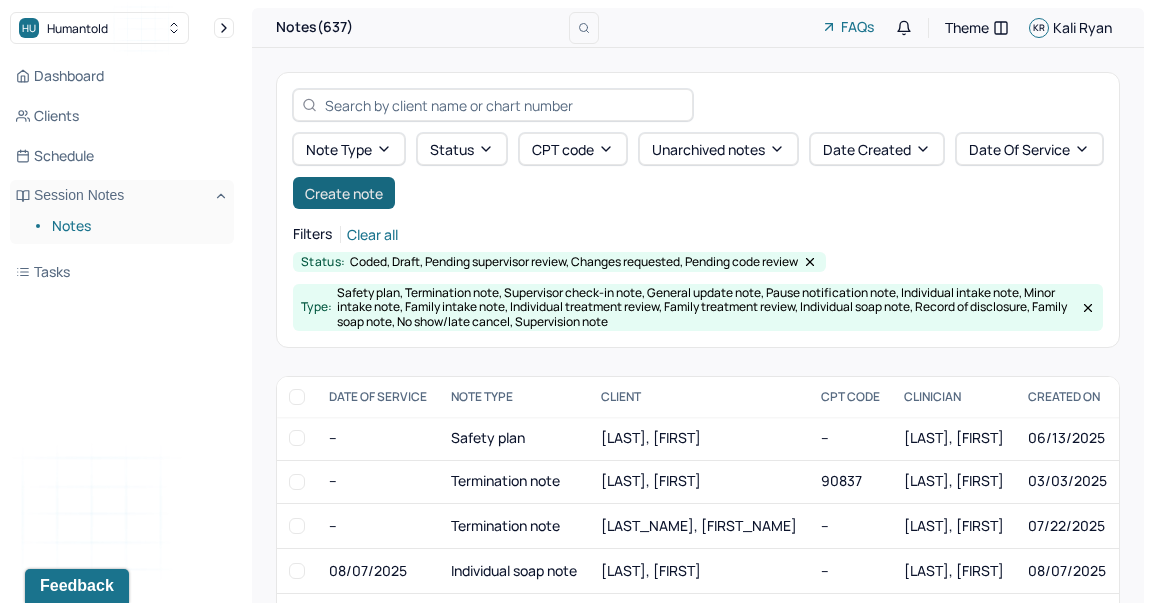click on "Create note" at bounding box center (344, 193) 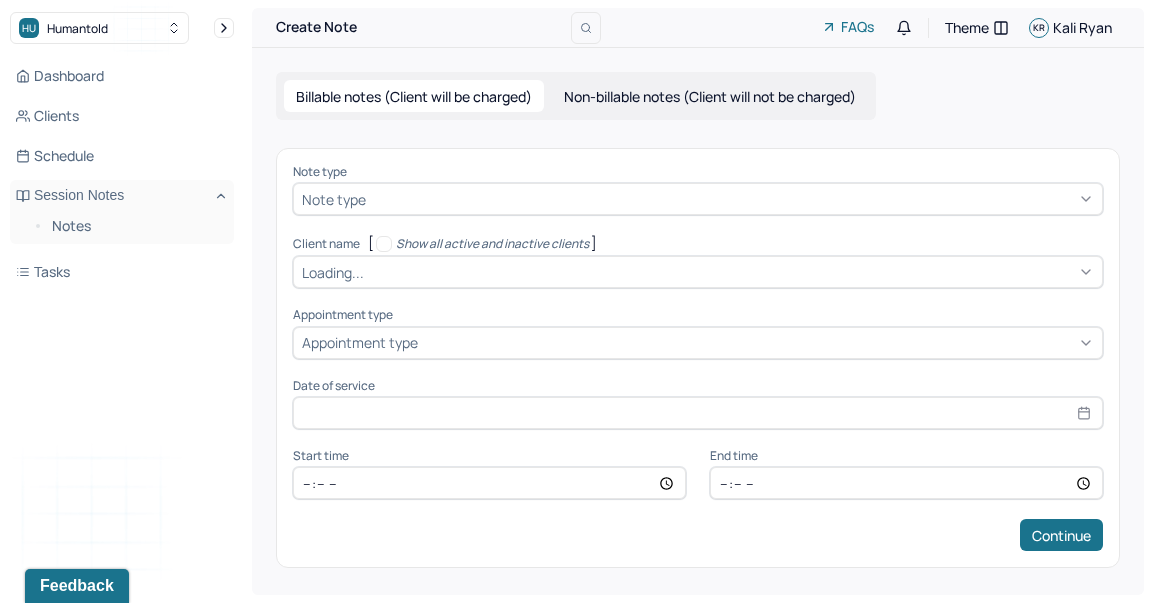 click on "Note type" at bounding box center [698, 199] 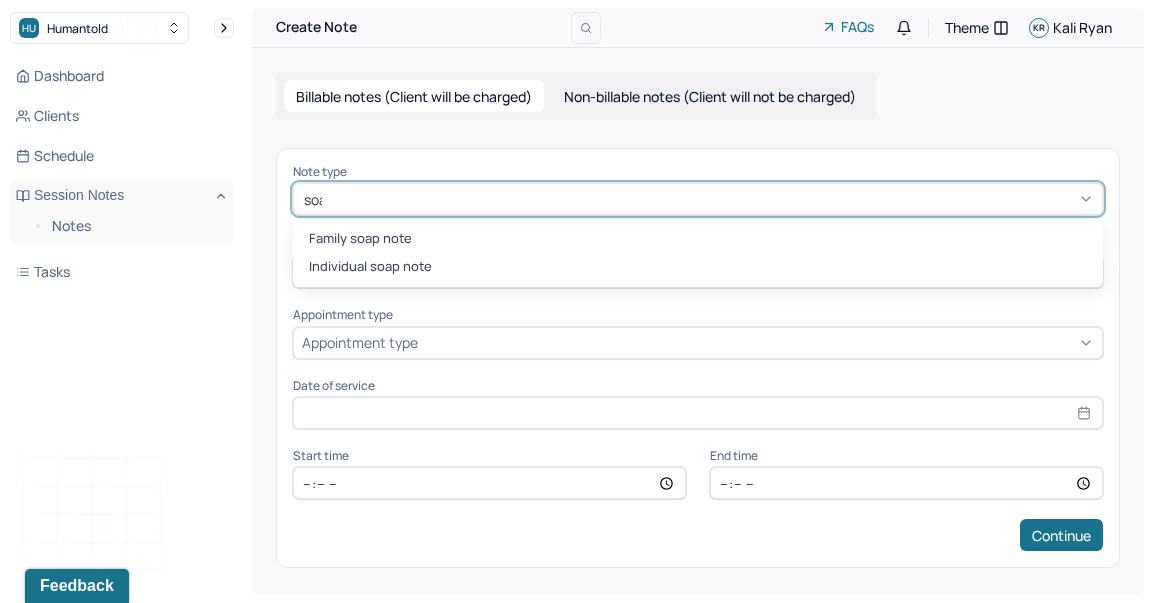 type on "soap" 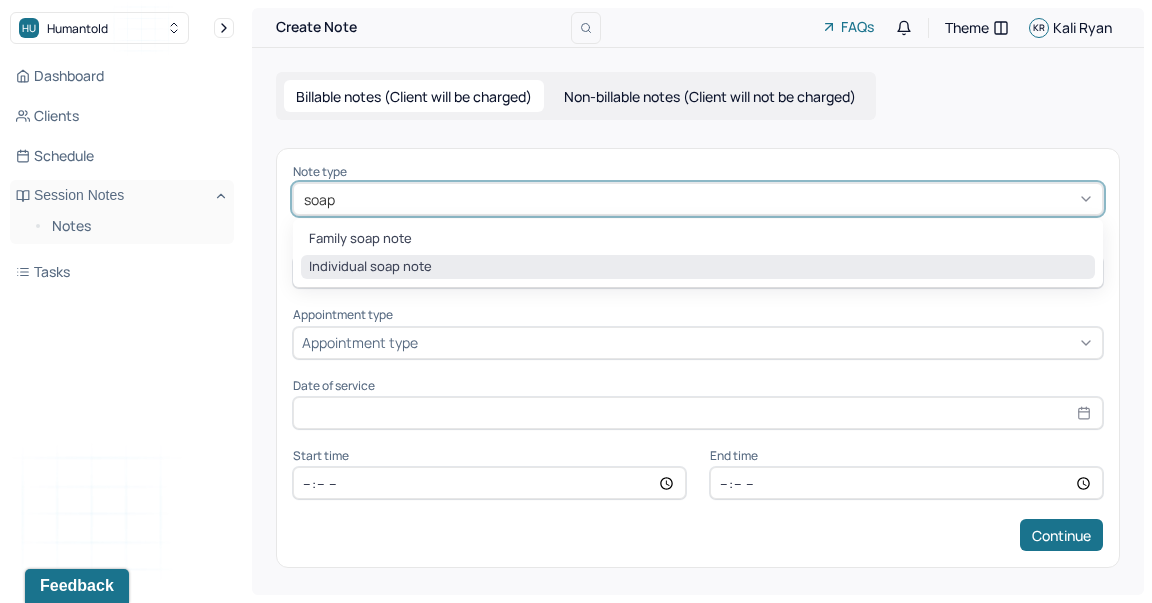 click on "Individual soap note" at bounding box center [698, 267] 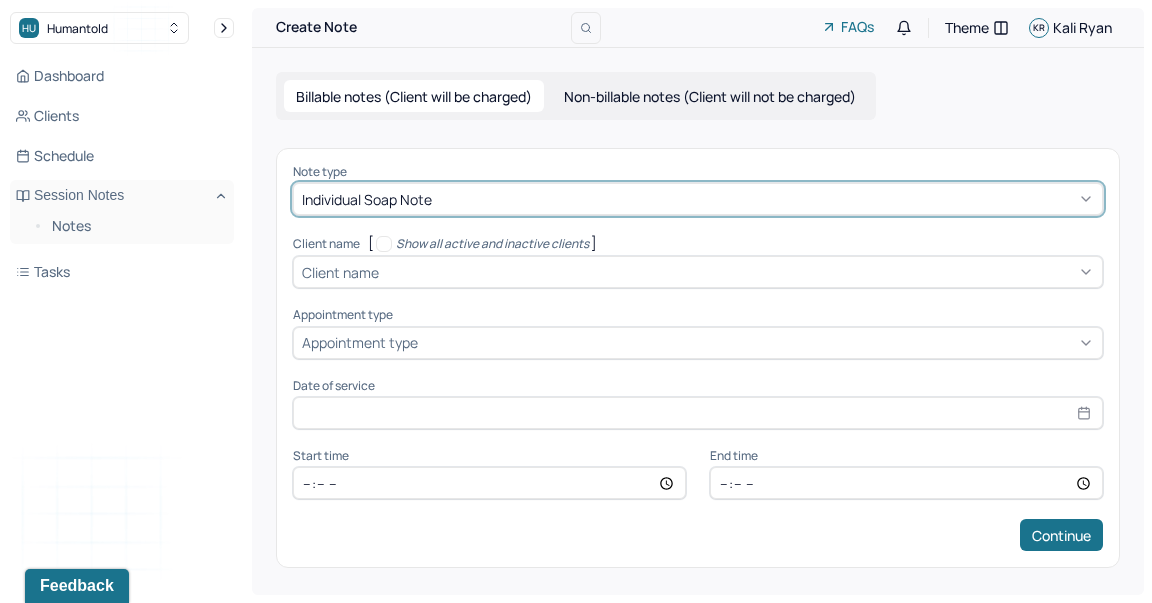 click on "Client name" at bounding box center [340, 272] 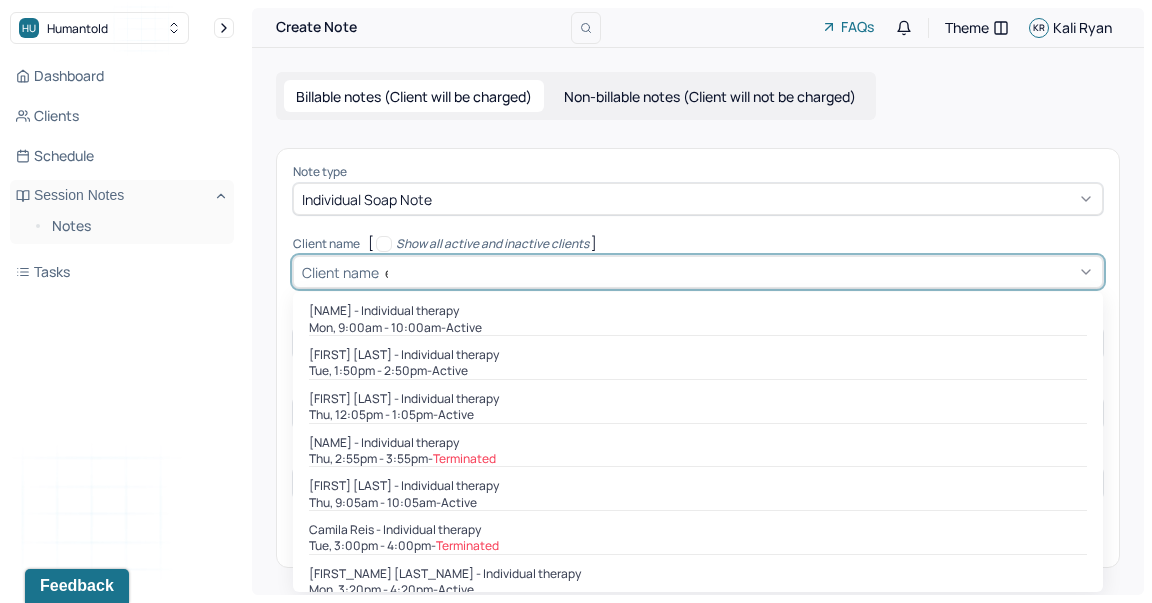 type on "em" 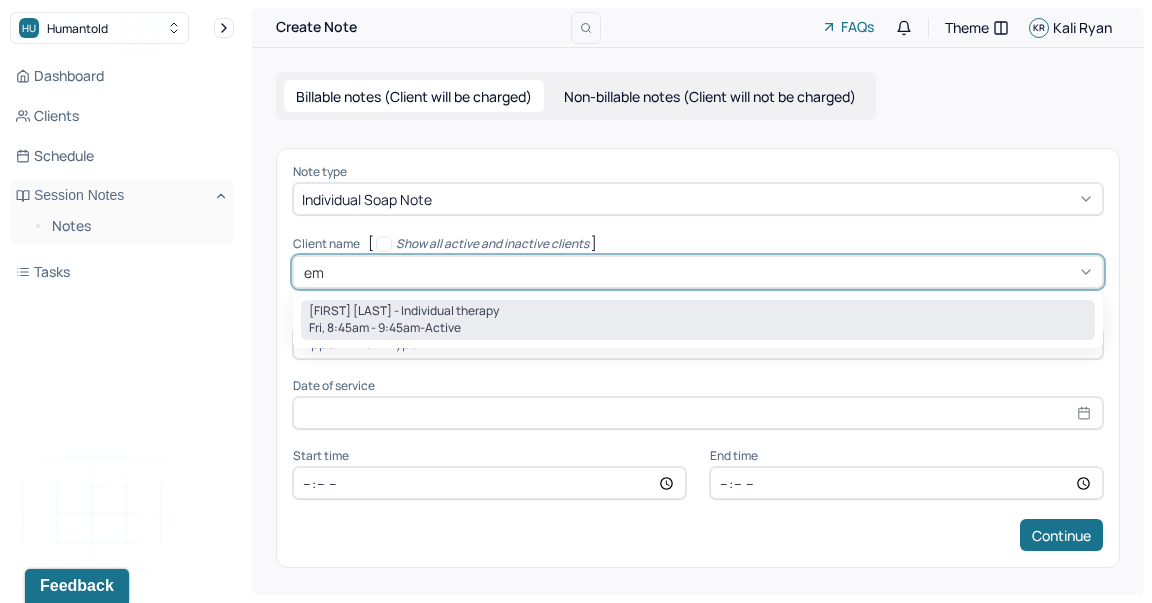 click on "[DAY], [TIME] - active" at bounding box center [698, 328] 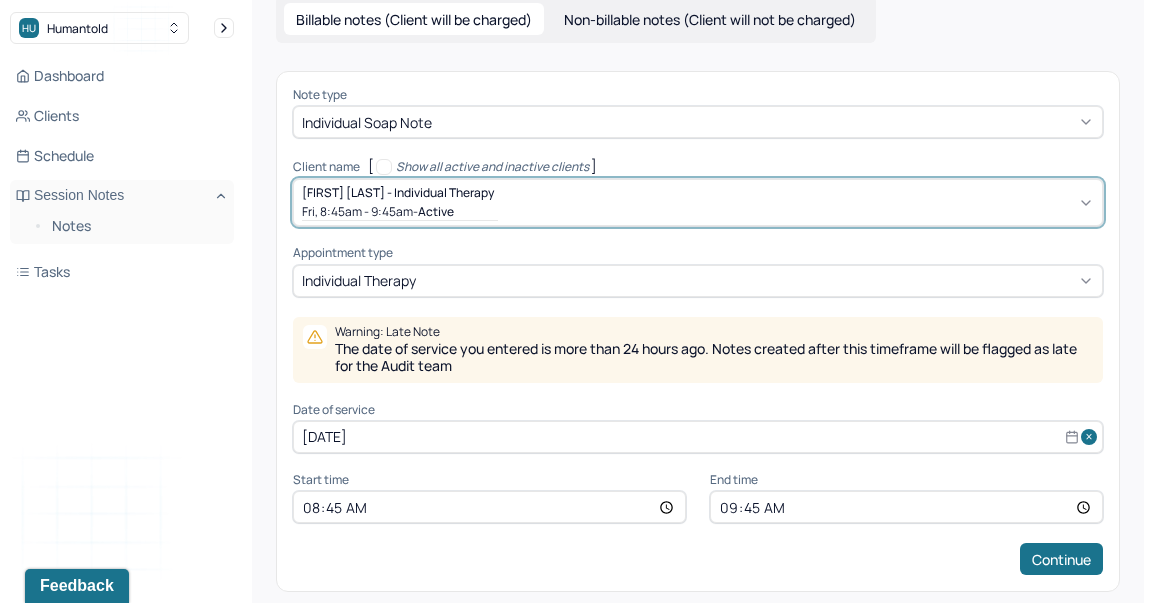 scroll, scrollTop: 94, scrollLeft: 0, axis: vertical 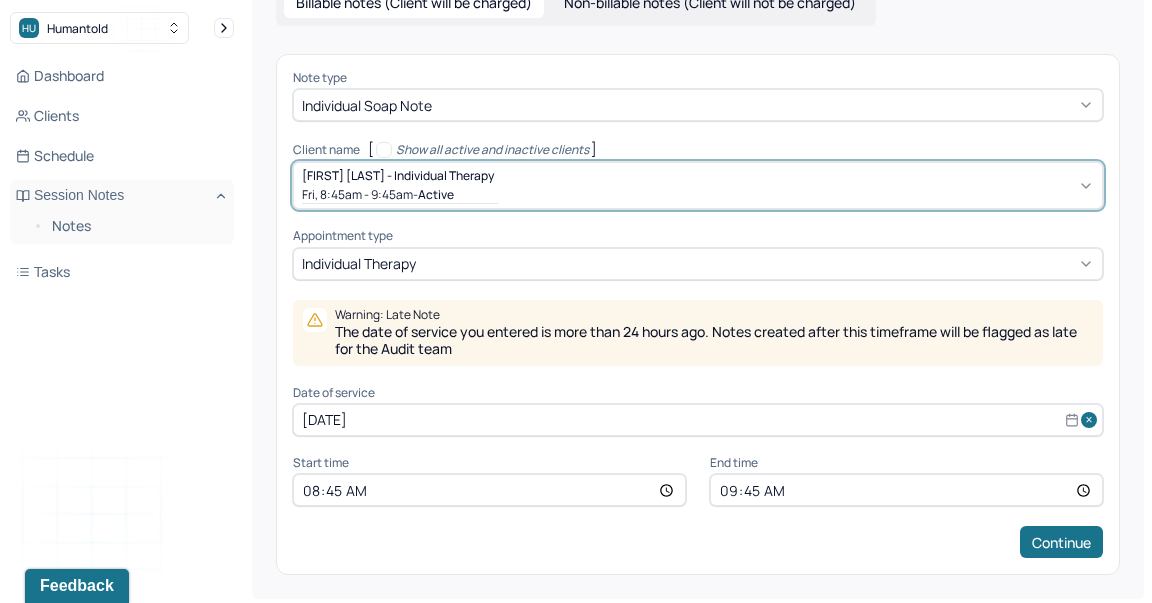 select on "7" 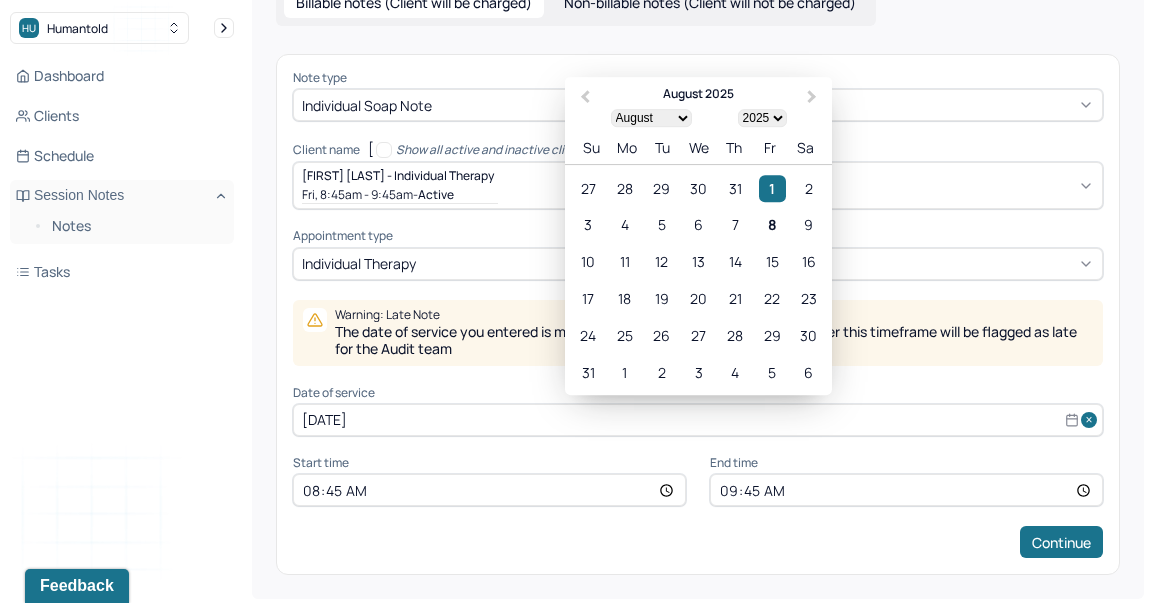 click on "[DATE]" at bounding box center (698, 420) 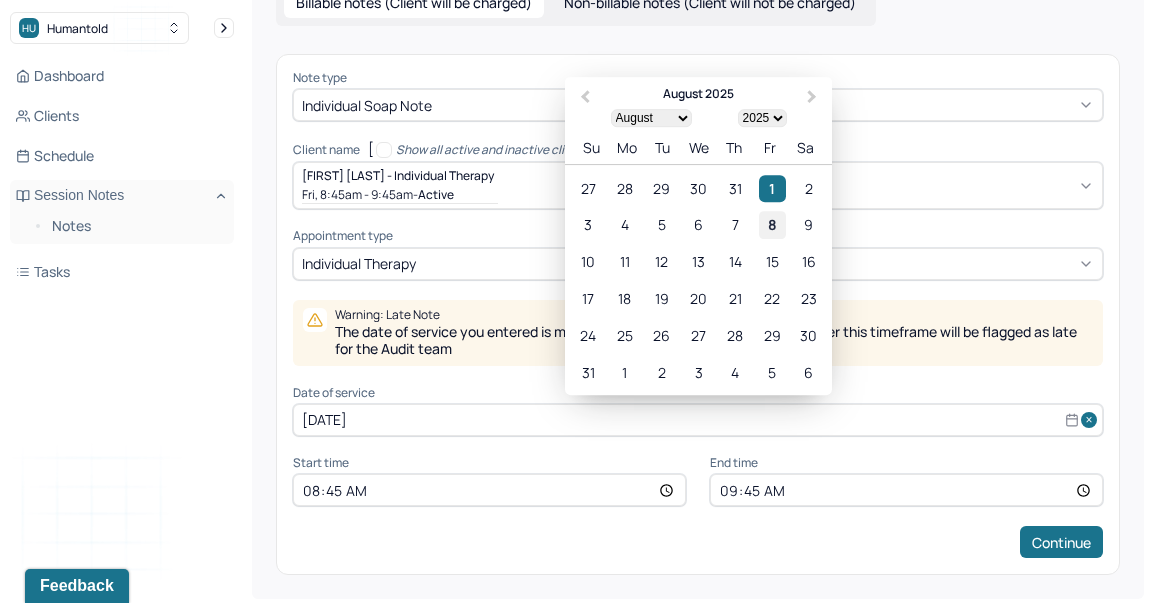 click on "8" at bounding box center (772, 225) 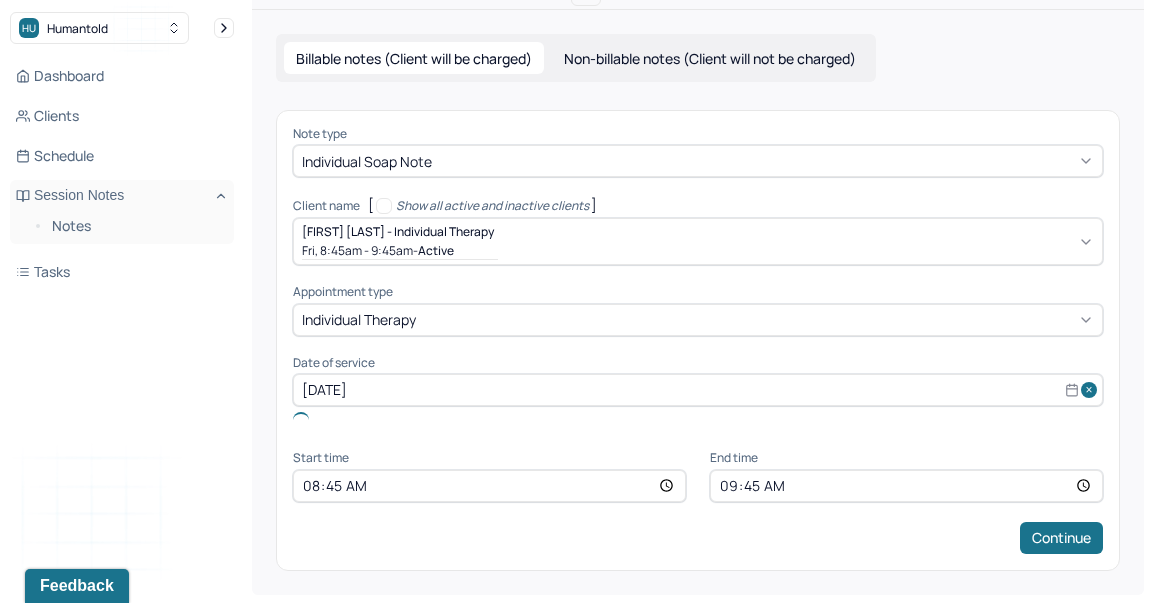 scroll, scrollTop: 8, scrollLeft: 0, axis: vertical 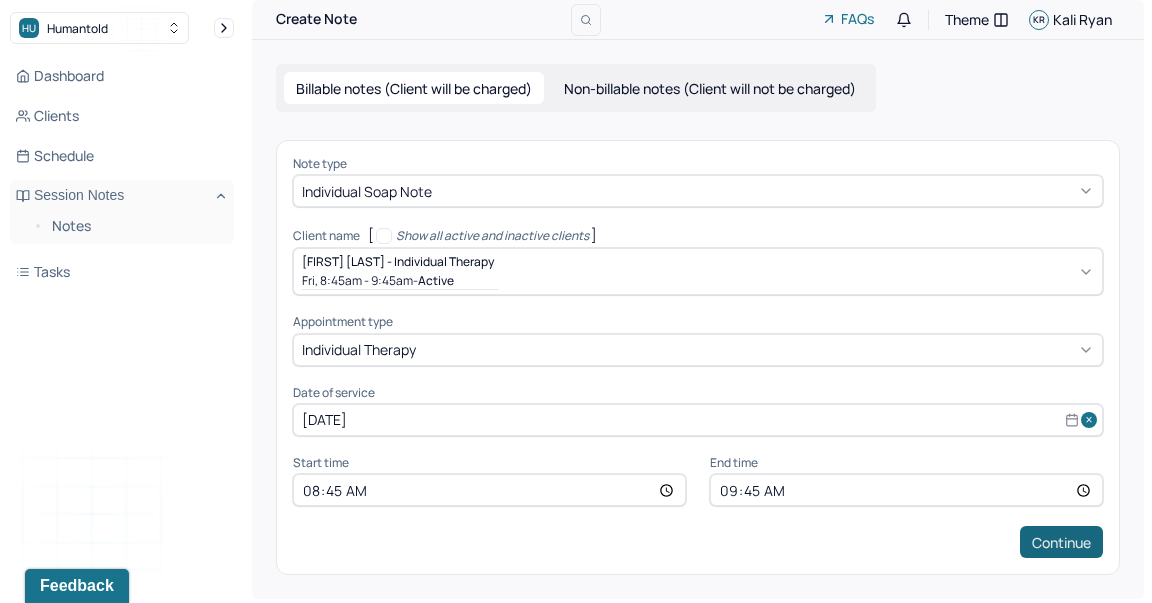 click on "Continue" at bounding box center (1061, 542) 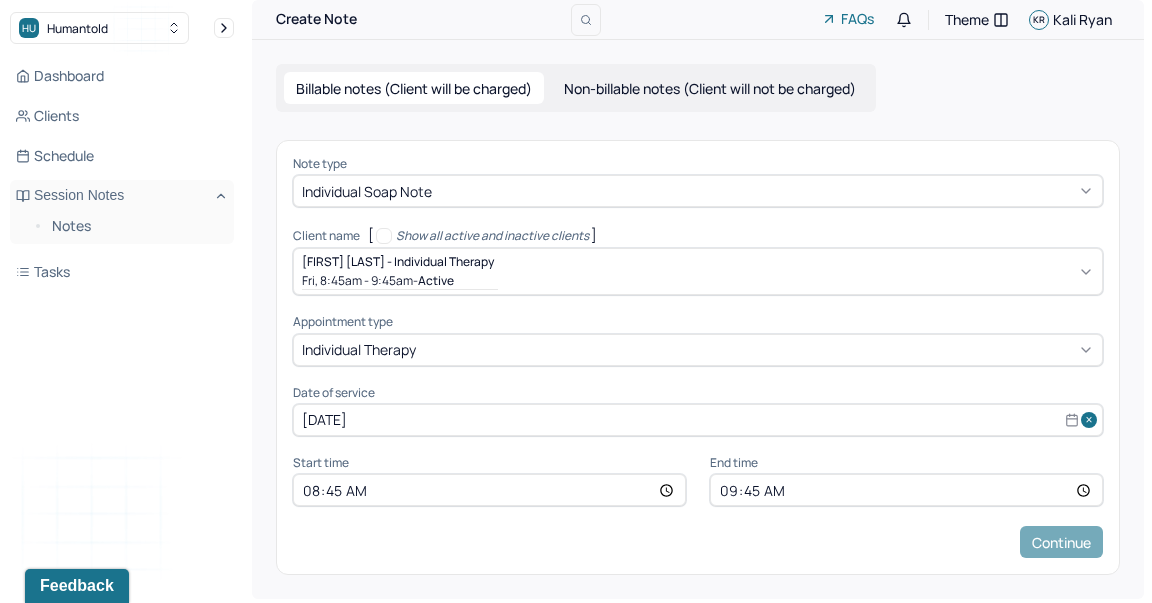 scroll, scrollTop: 0, scrollLeft: 0, axis: both 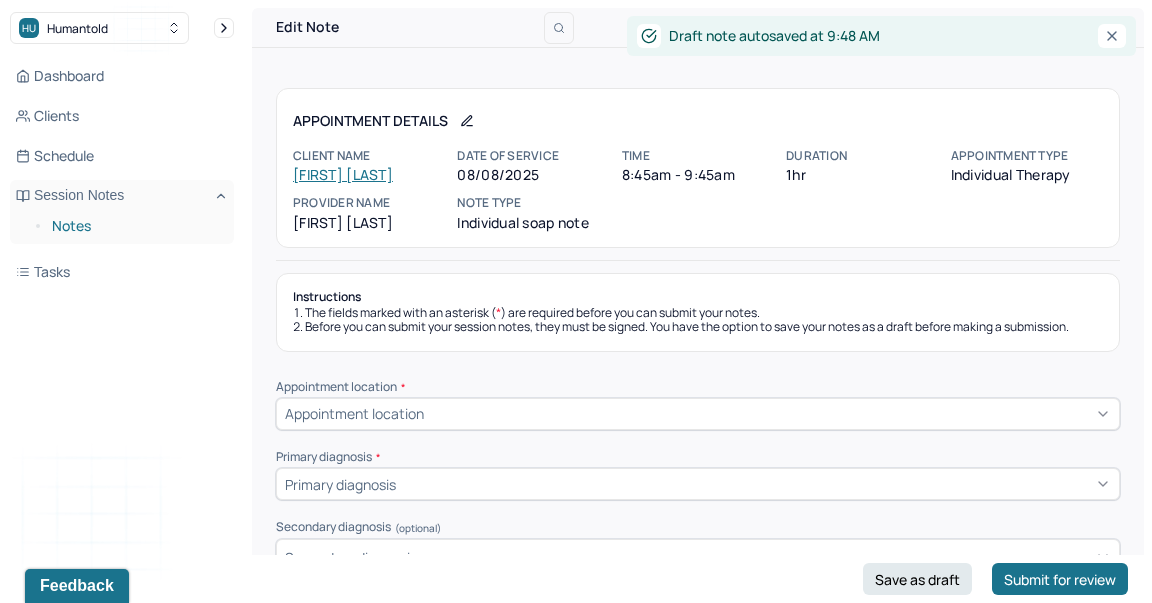click on "Notes" at bounding box center (135, 226) 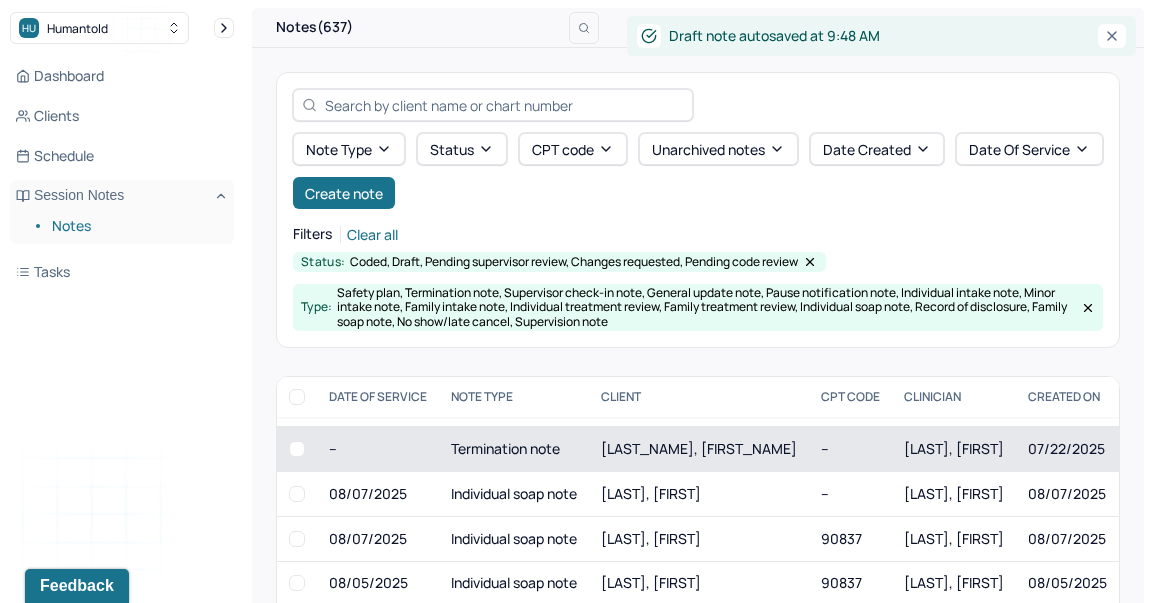 scroll, scrollTop: 80, scrollLeft: 0, axis: vertical 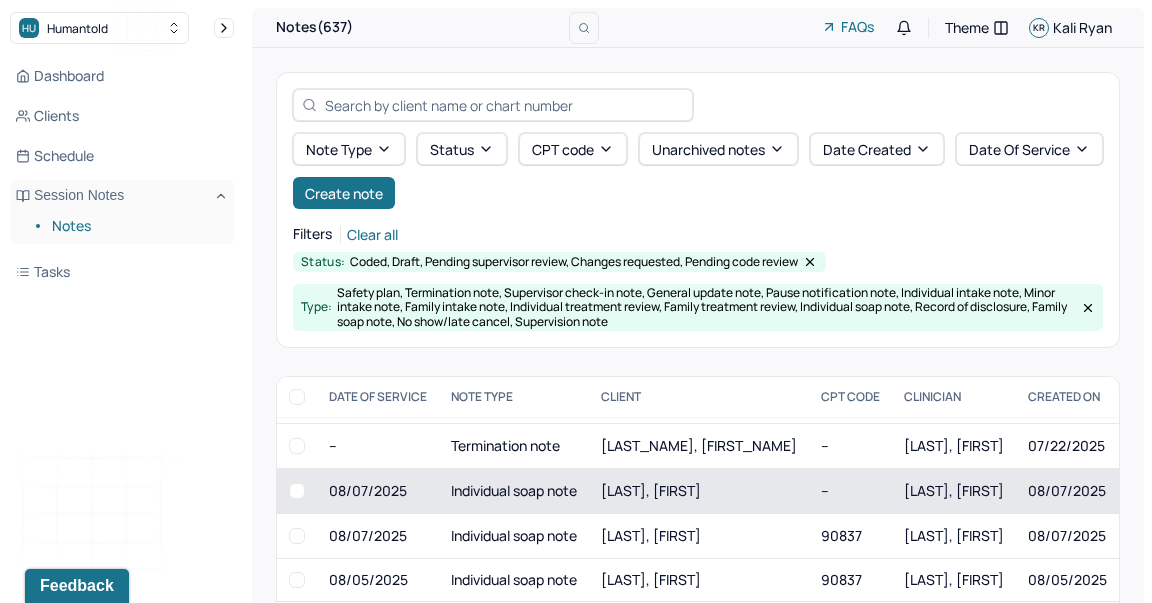 click on "Individual soap note" at bounding box center [514, 490] 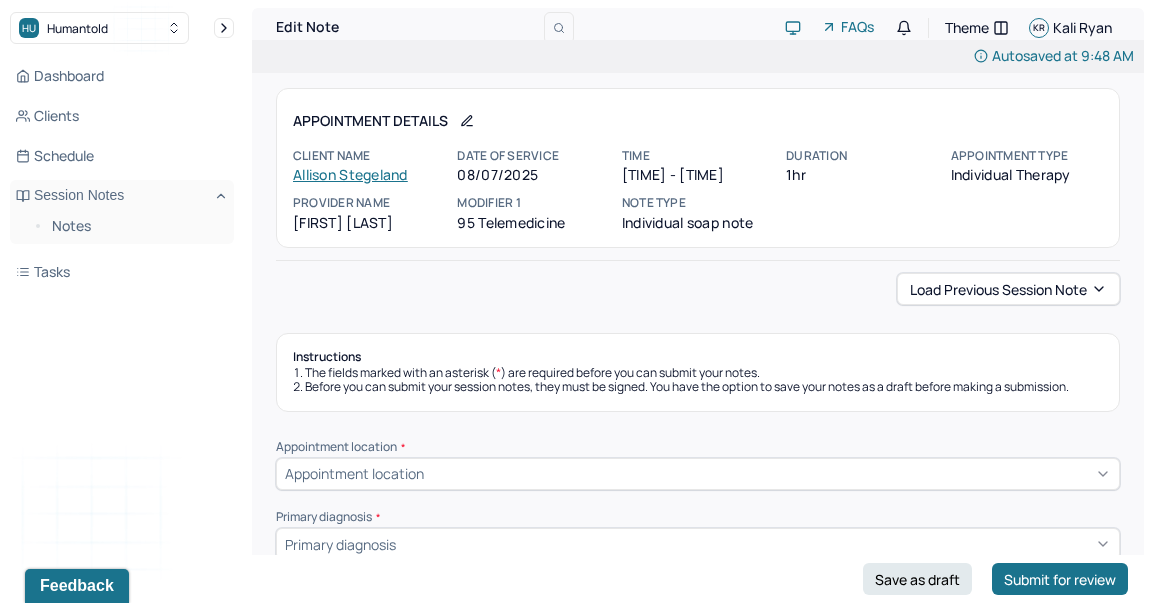 click on "Autosaved at 8:40 AM Appointment Details Client name [FIRST] [LAST] Date of service 08/07/2025 Time 12:05pm - 1:05pm Duration 1hr Appointment type individual therapy Provider name [FIRST] [LAST] Modifier 1 95 Telemedicine Note type Individual soap note Load previous session note Instructions The fields marked with an asterisk ( * ) are required before you can submit your notes. Before you can submit your session notes, they must be signed. You have the option to save your notes as a draft before making a submission. Appointment location * Appointment location Primary diagnosis * Primary diagnosis Secondary diagnosis (optional) Secondary diagnosis Tertiary diagnosis (optional) Tertiary diagnosis Emotional / Behavioural symptoms demonstrated * Causing * Causing Intention for Session * Intention for Session Session Note Subjective Objective How did they present themselves? Was there nervous talking or lack of eye contact? Assessment Therapy Intervention Techniques Please select at least 1 intervention used EDMR *" at bounding box center (698, 1821) 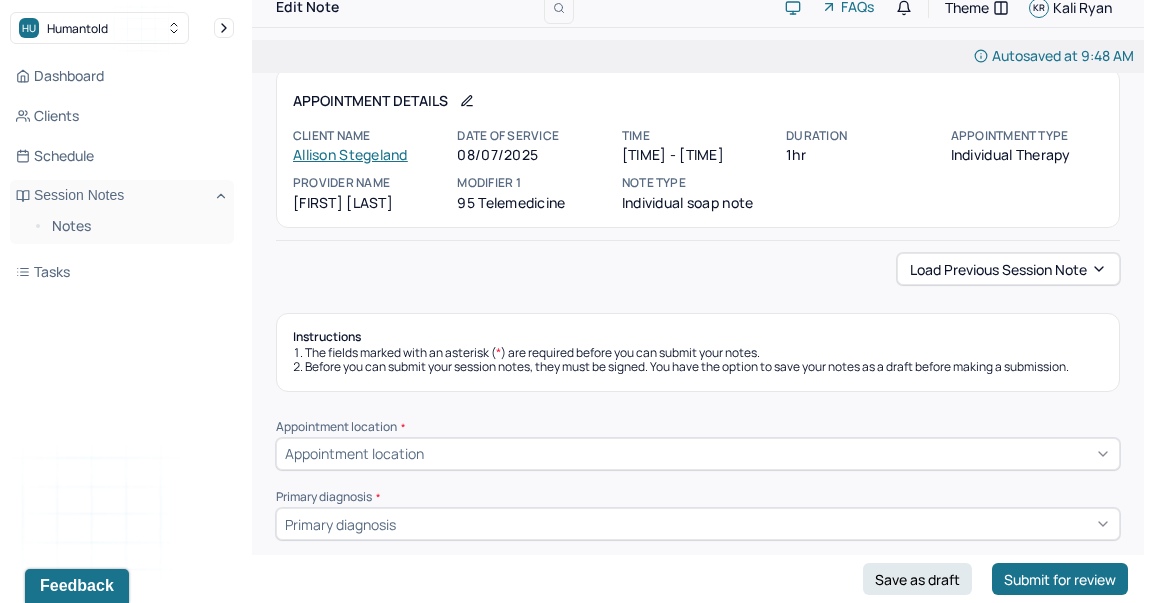scroll, scrollTop: 20, scrollLeft: 0, axis: vertical 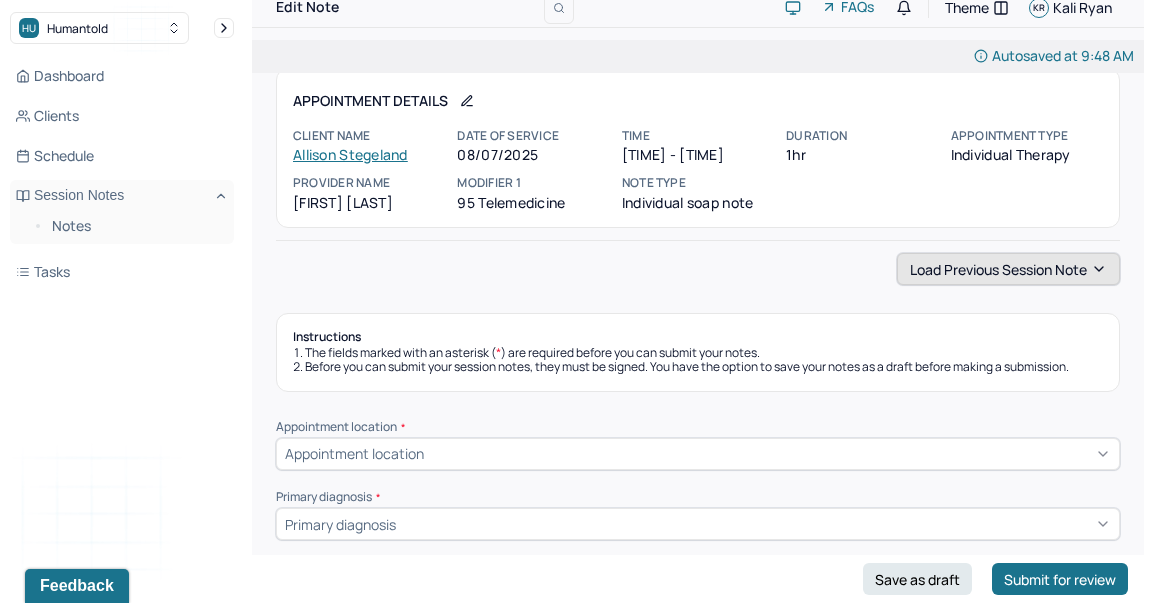 click on "Load previous session note" at bounding box center (1008, 269) 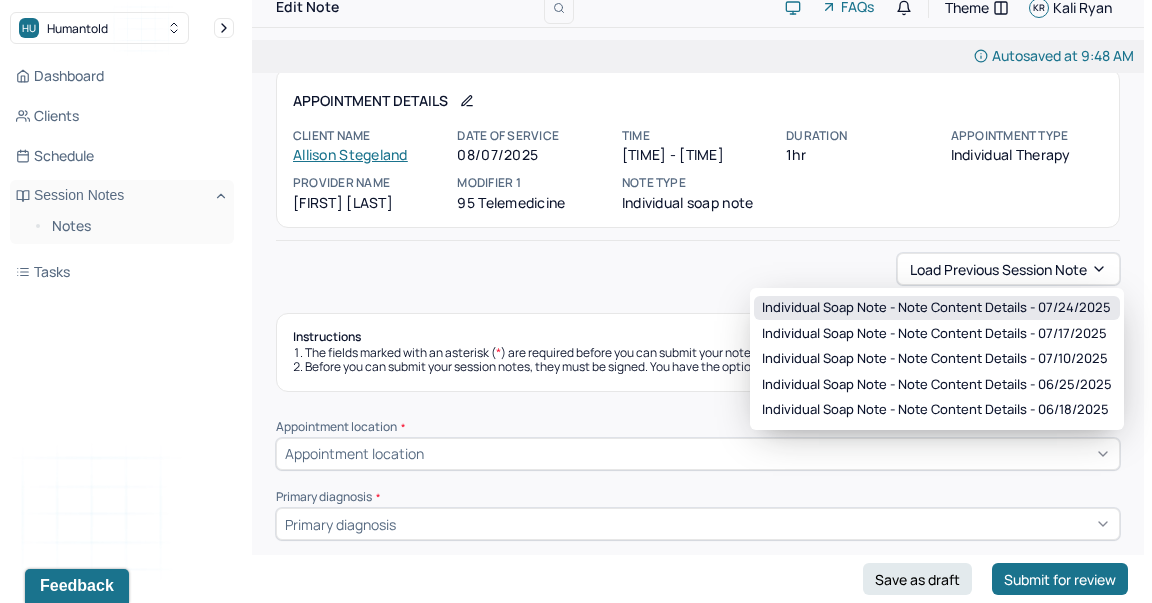 click on "Individual soap note   - Note content Details -   07/24/2025" at bounding box center (936, 308) 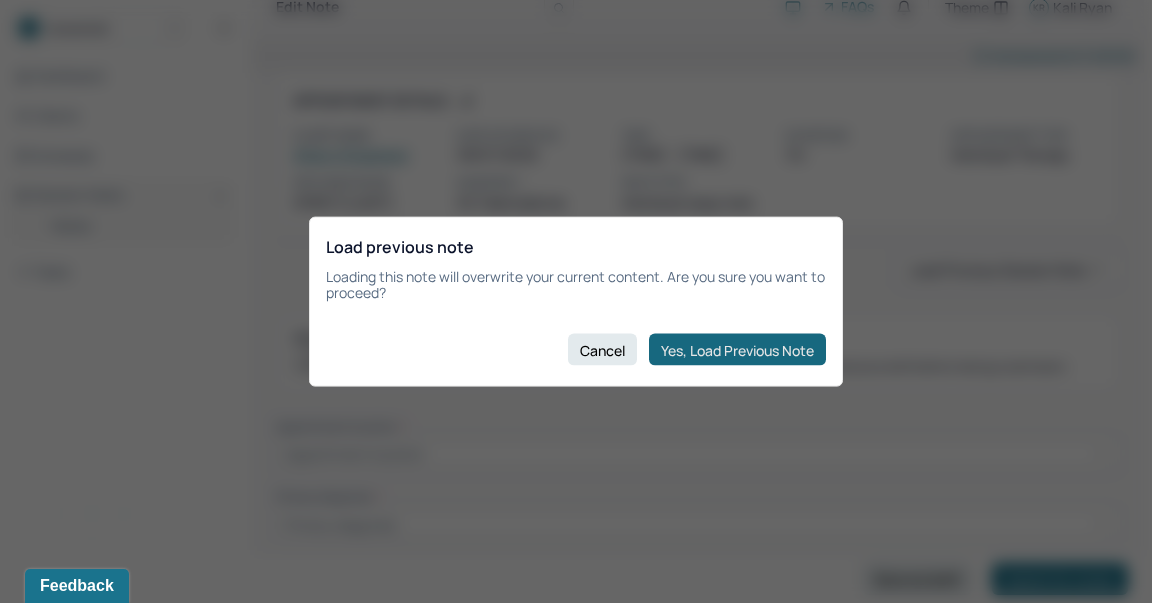 click on "Yes, Load Previous Note" at bounding box center [737, 350] 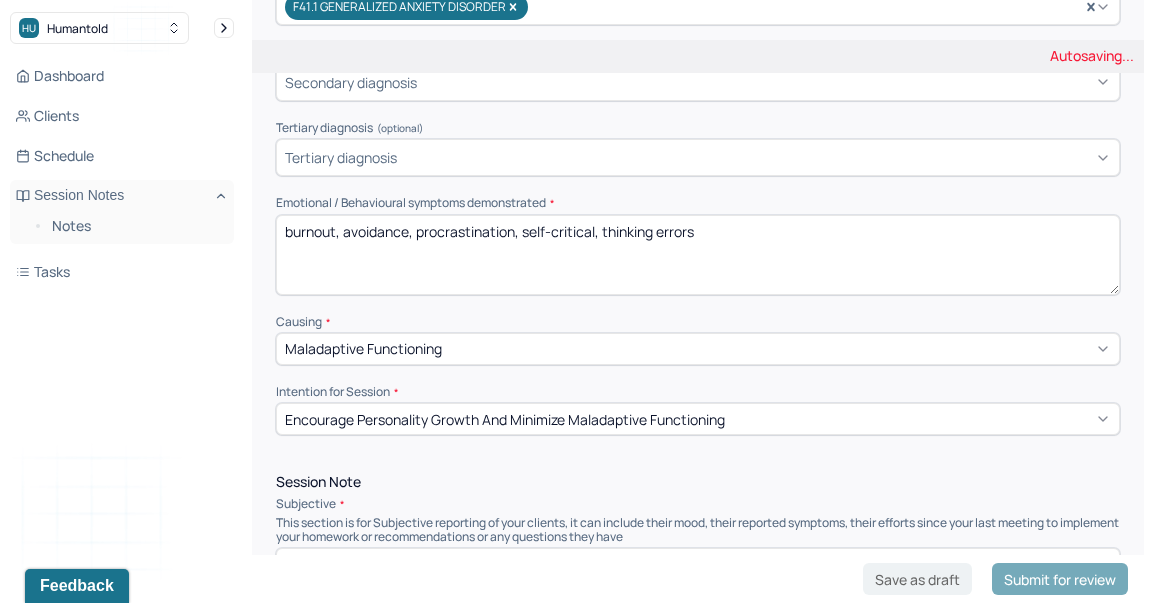 scroll, scrollTop: 595, scrollLeft: 0, axis: vertical 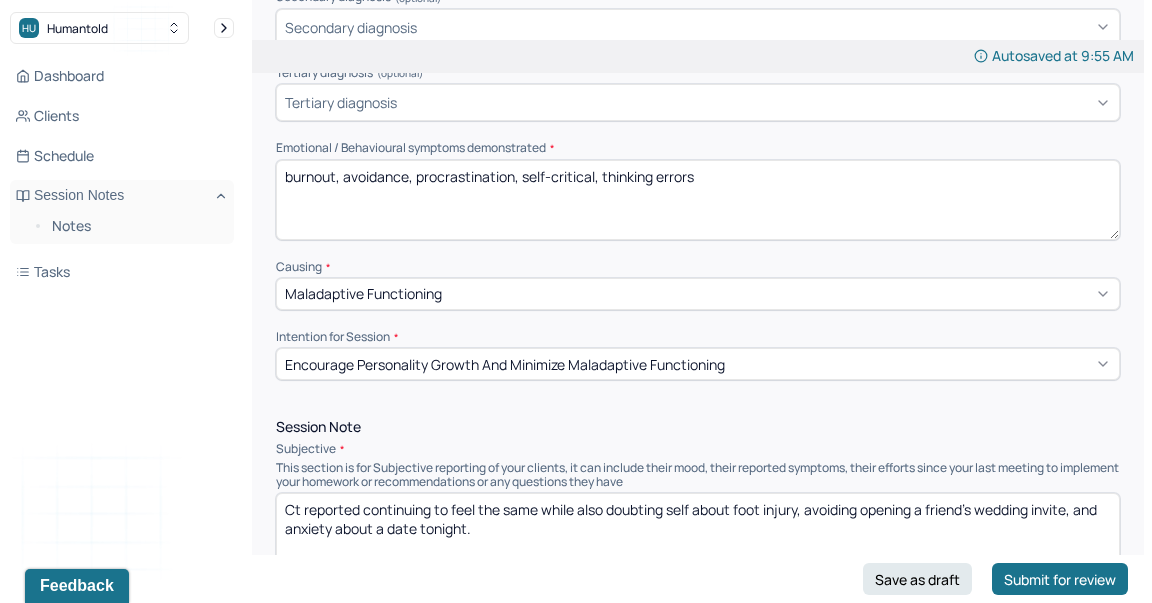 click on "burnout, avoidance, procrastination, self-critical, thinking errors" at bounding box center (698, 200) 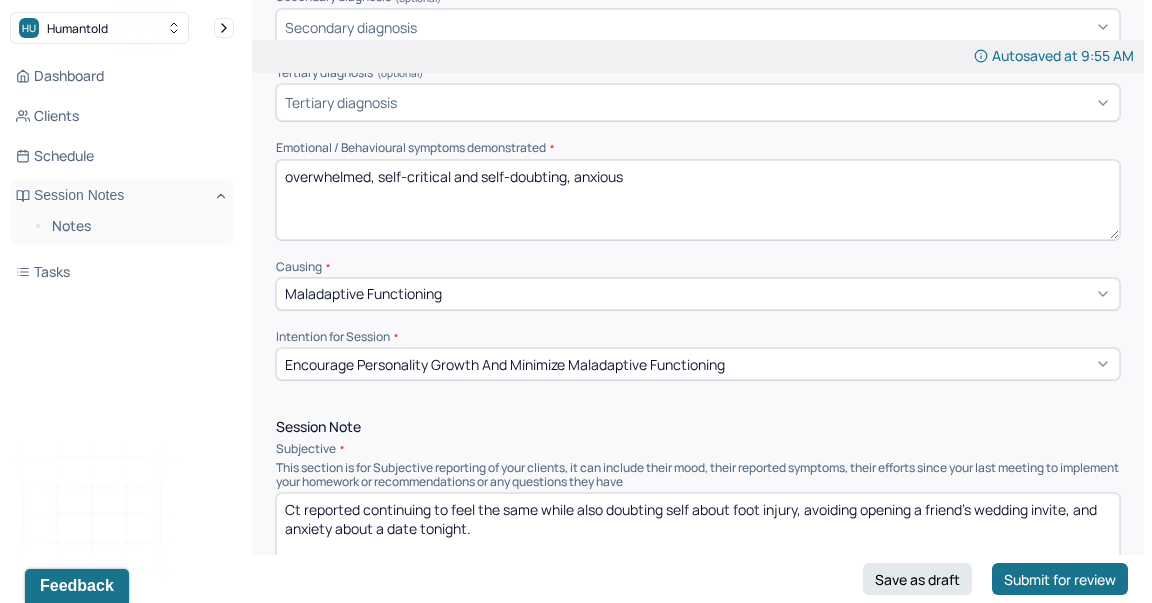 type on "overwhelmed, self-critical and self-doubting, anxious" 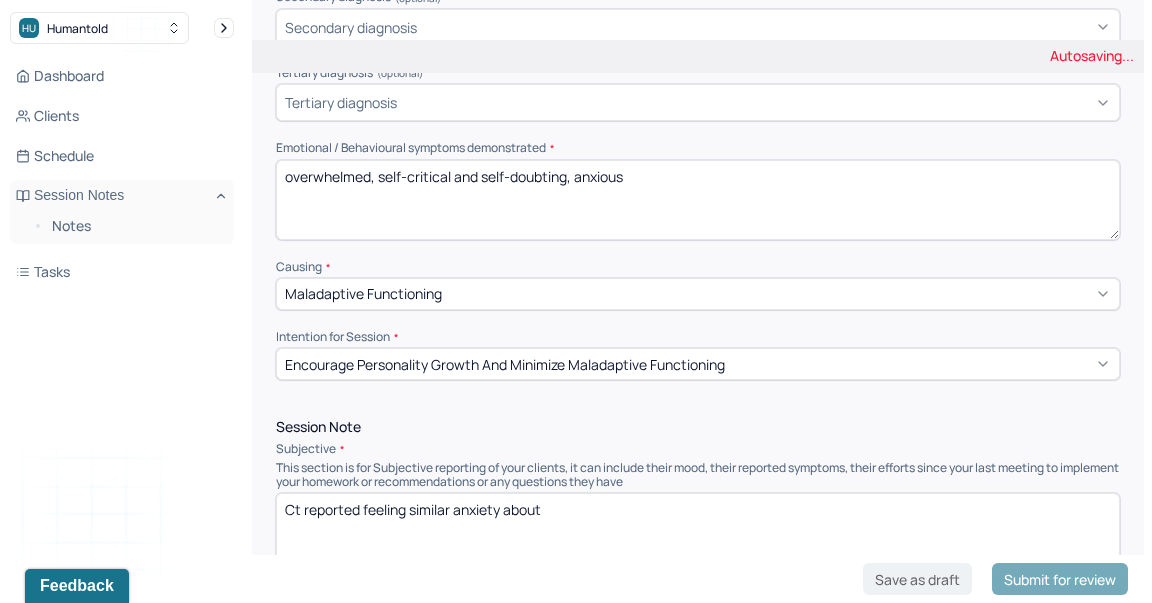 click on "Ct reported continuing to feel the same while also doubting self about foot injury, avoiding opening a friend's wedding invite, and anxiety about a date tonight." at bounding box center [698, 533] 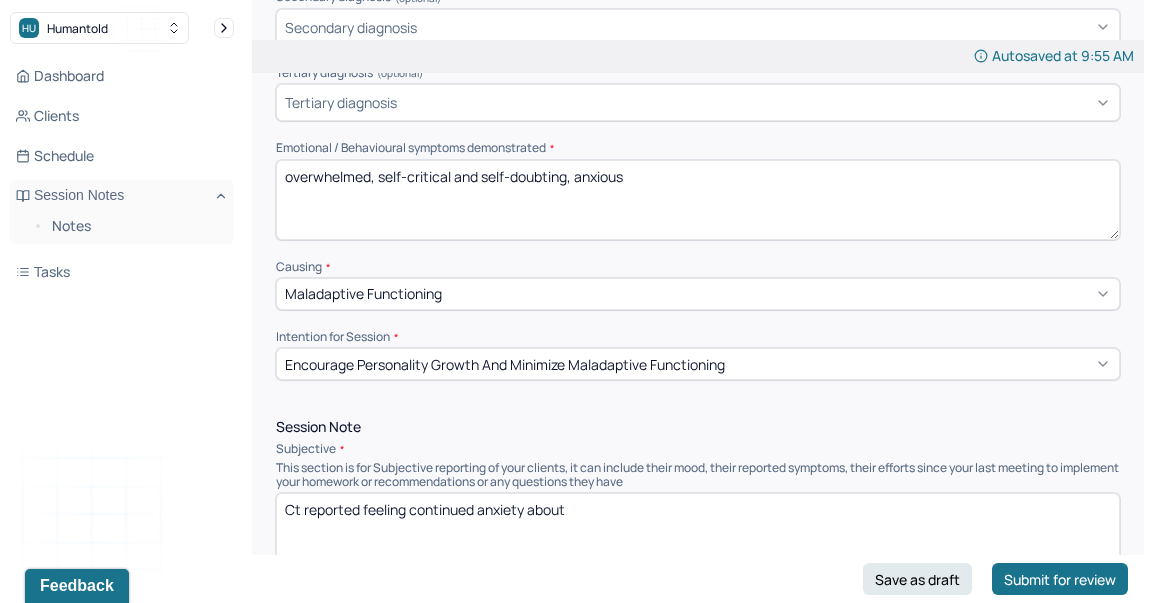 click on "Ct reported feeling similar anxiety about" at bounding box center (698, 533) 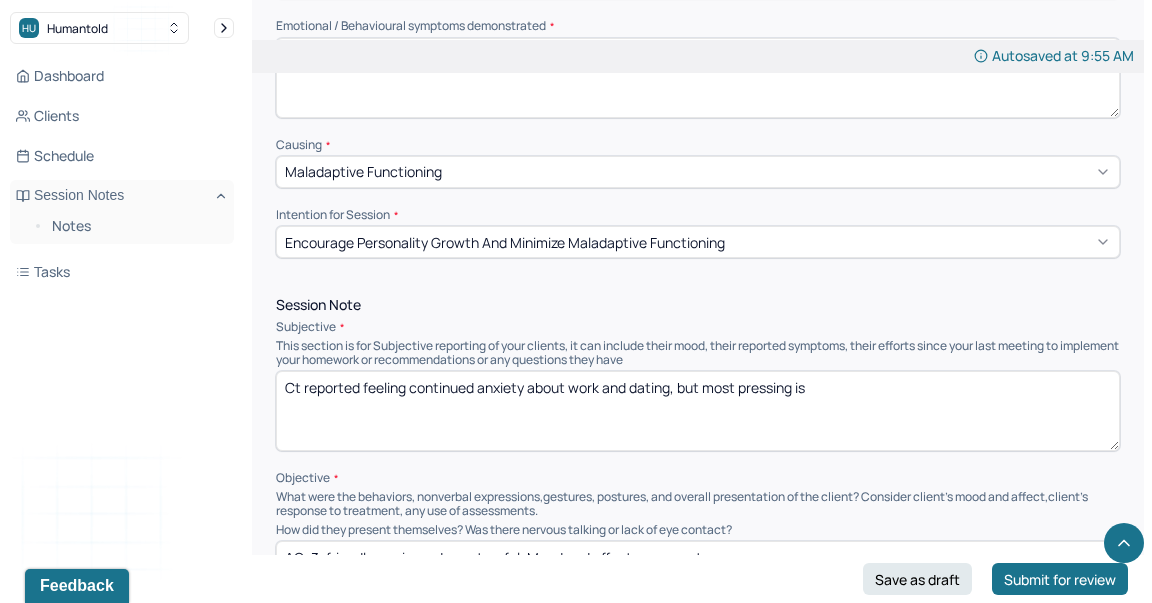 scroll, scrollTop: 733, scrollLeft: 0, axis: vertical 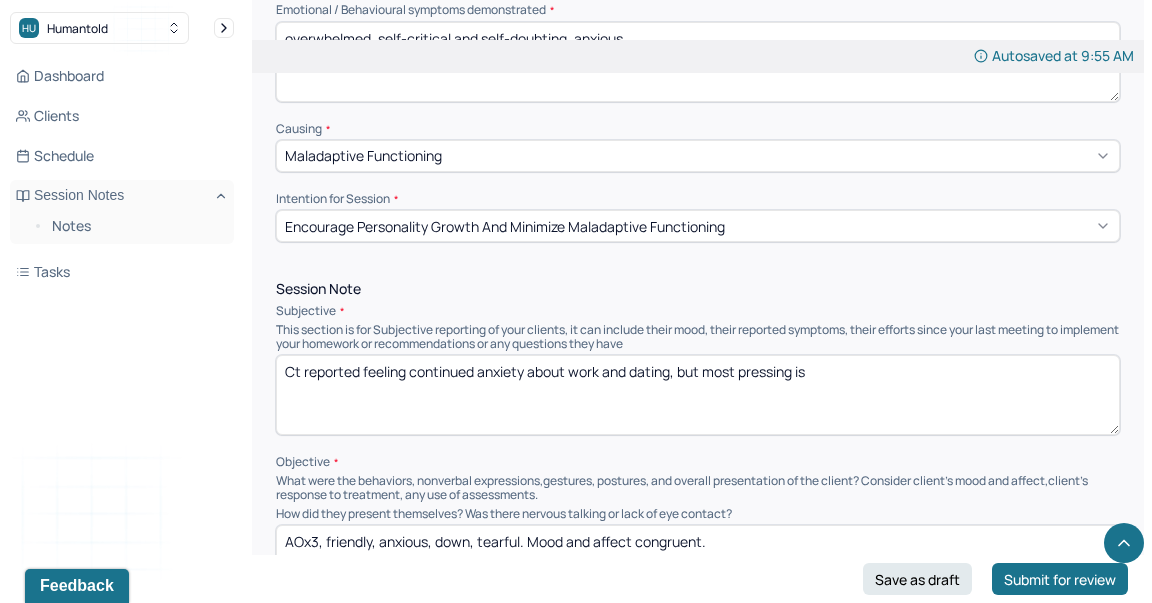 drag, startPoint x: 835, startPoint y: 362, endPoint x: 670, endPoint y: 365, distance: 165.02727 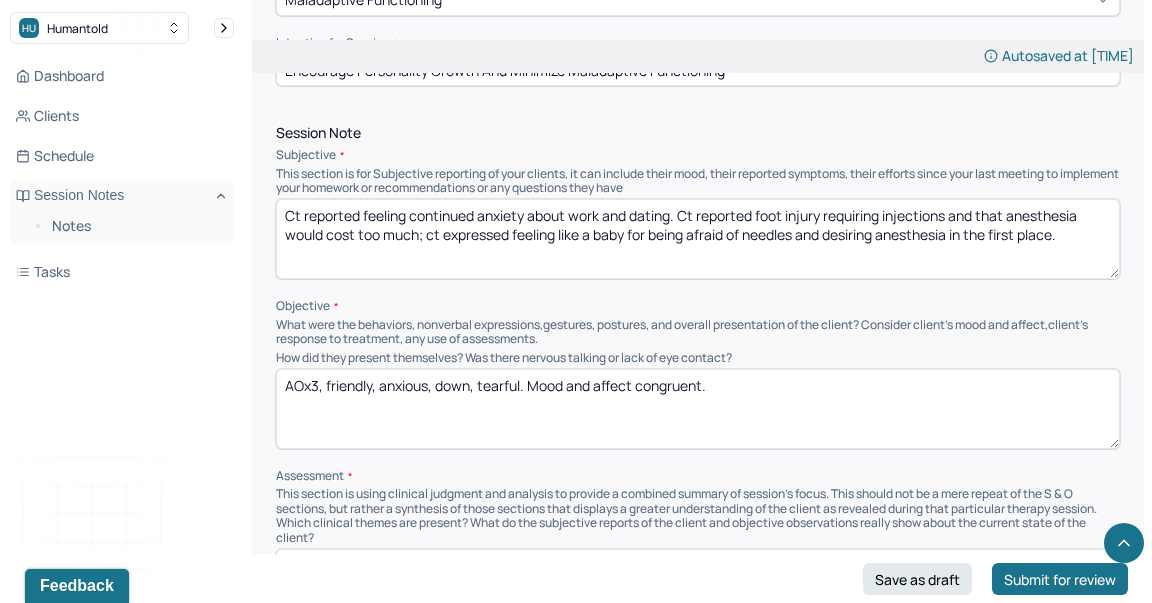 scroll, scrollTop: 977, scrollLeft: 0, axis: vertical 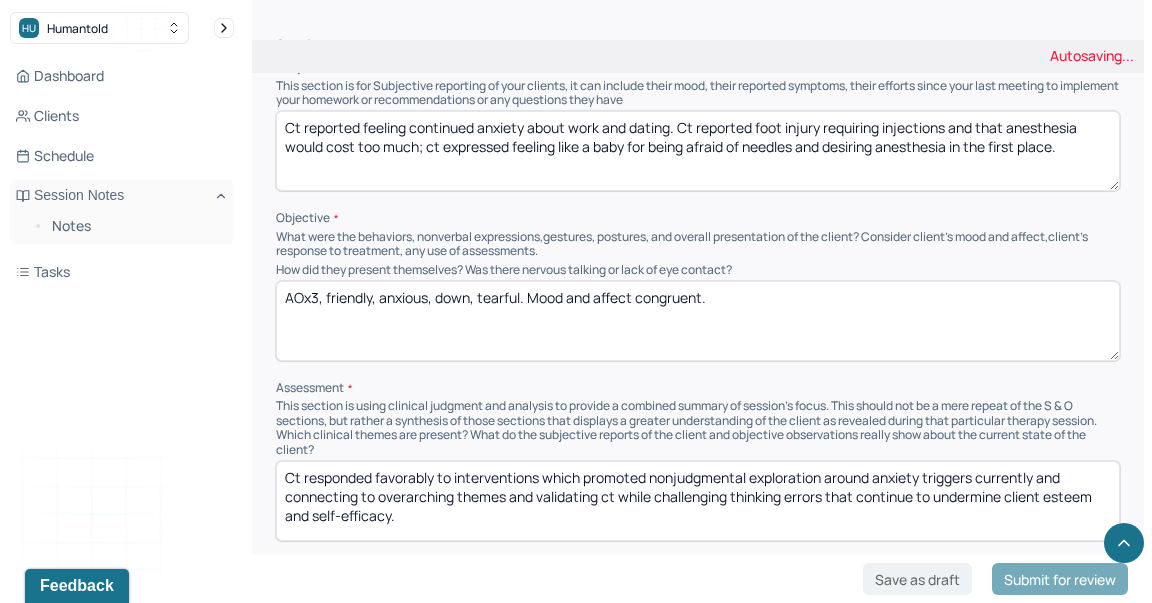 type on "Ct reported feeling continued anxiety about work and dating. Ct reported foot injury requiring injections and that anesthesia would cost too much; ct expressed feeling like a baby for being afraid of needles and desiring anesthesia in the first place." 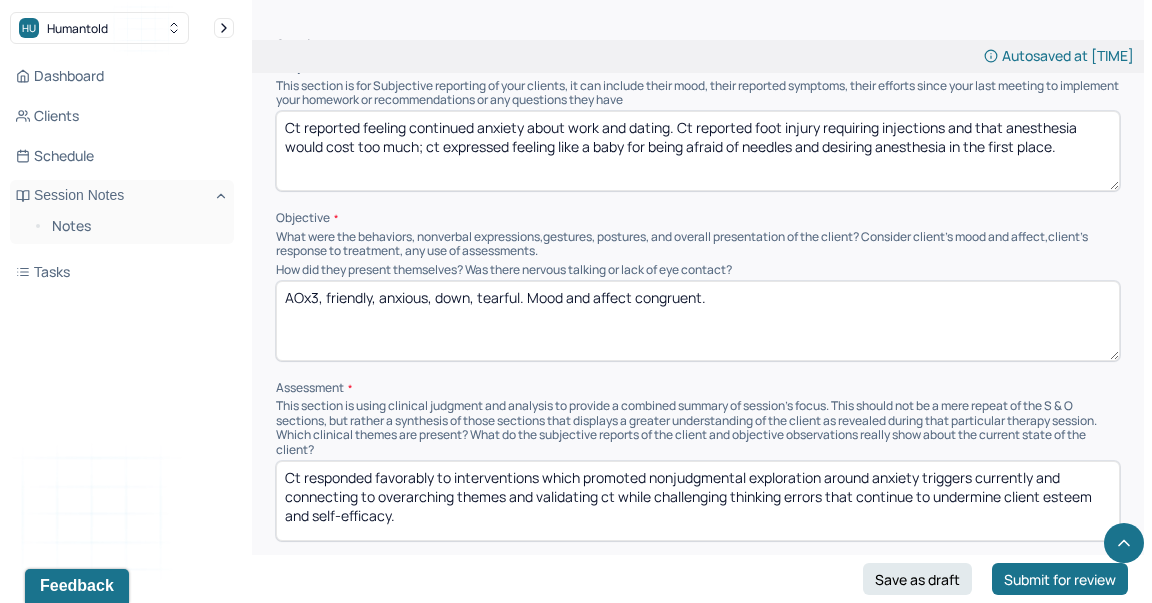 drag, startPoint x: 521, startPoint y: 289, endPoint x: 434, endPoint y: 292, distance: 87.05171 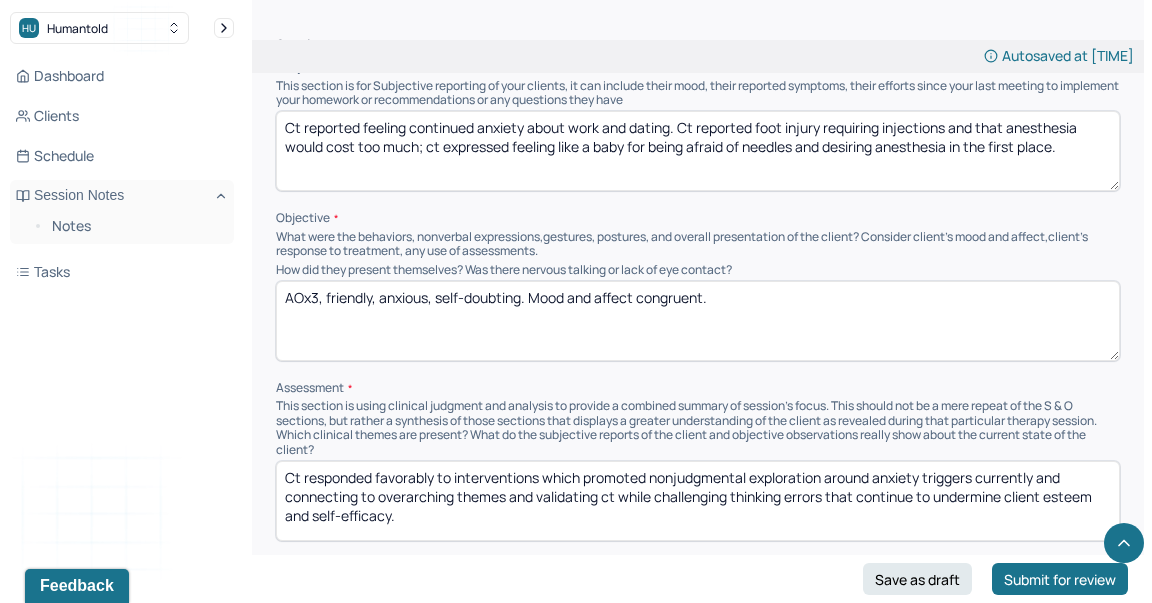 type on "AOx3, friendly, anxious, self-doubting. Mood and affect congruent." 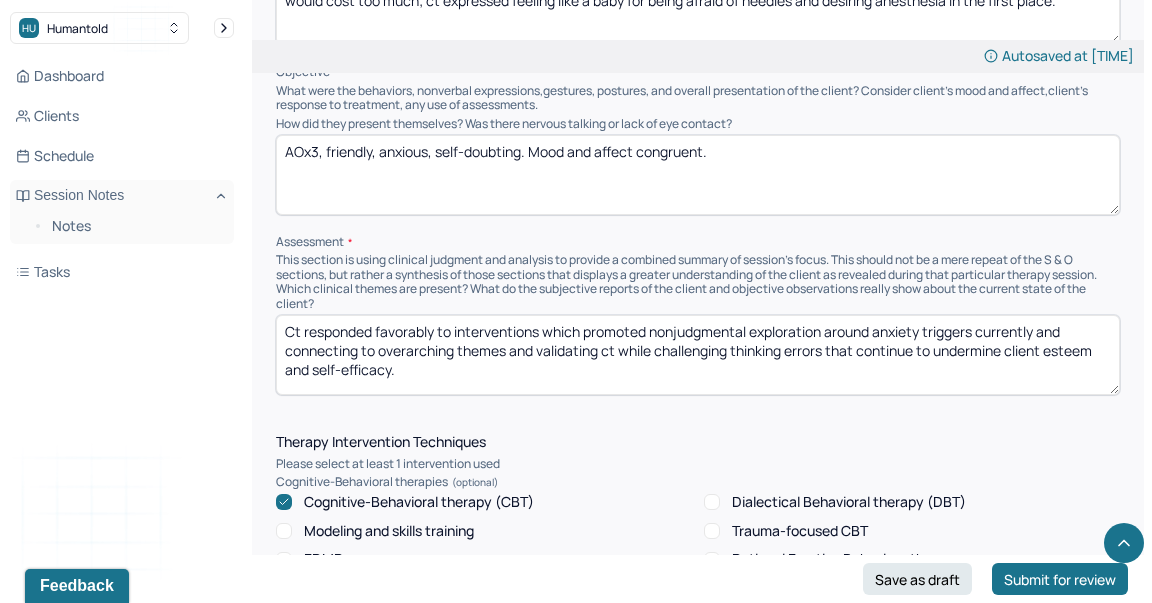 scroll, scrollTop: 1132, scrollLeft: 0, axis: vertical 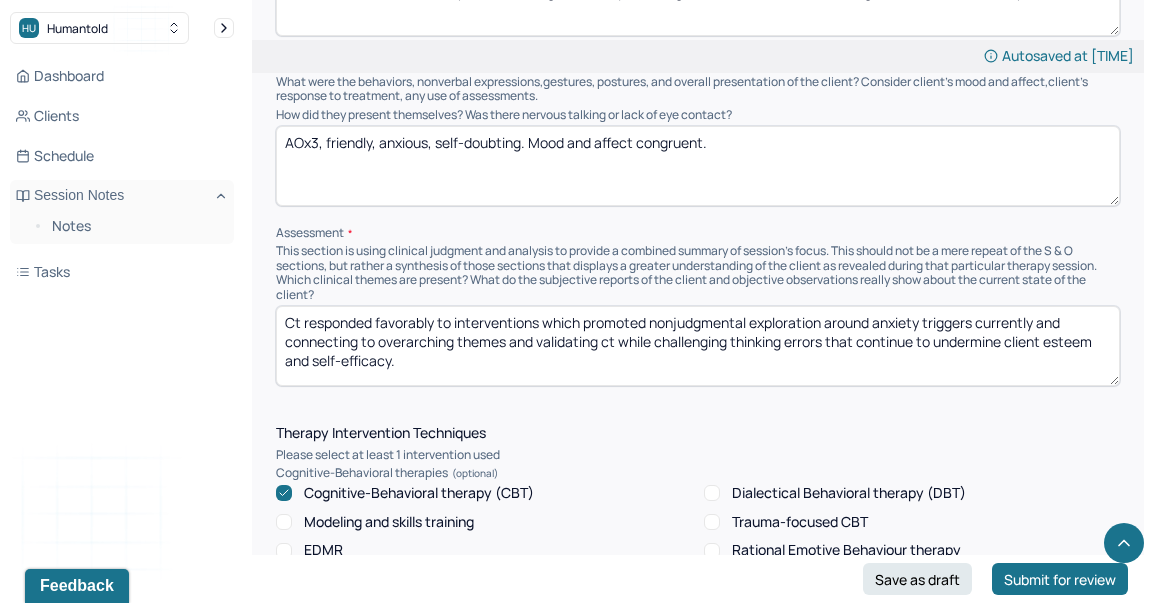 drag, startPoint x: 602, startPoint y: 378, endPoint x: 547, endPoint y: 308, distance: 89.02247 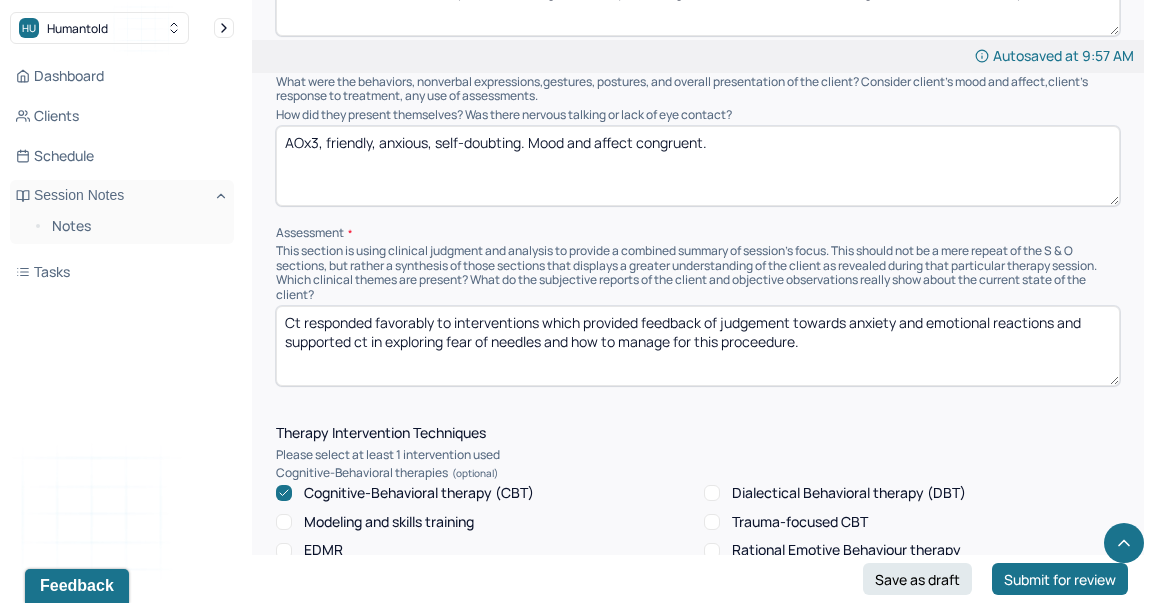 click on "Ct responded favorably to interventions which provided feedback of judgement towards anxiety and emotional reactions and supported ct in exploring fear of needles and how to manage for this prroceedure." at bounding box center [698, 346] 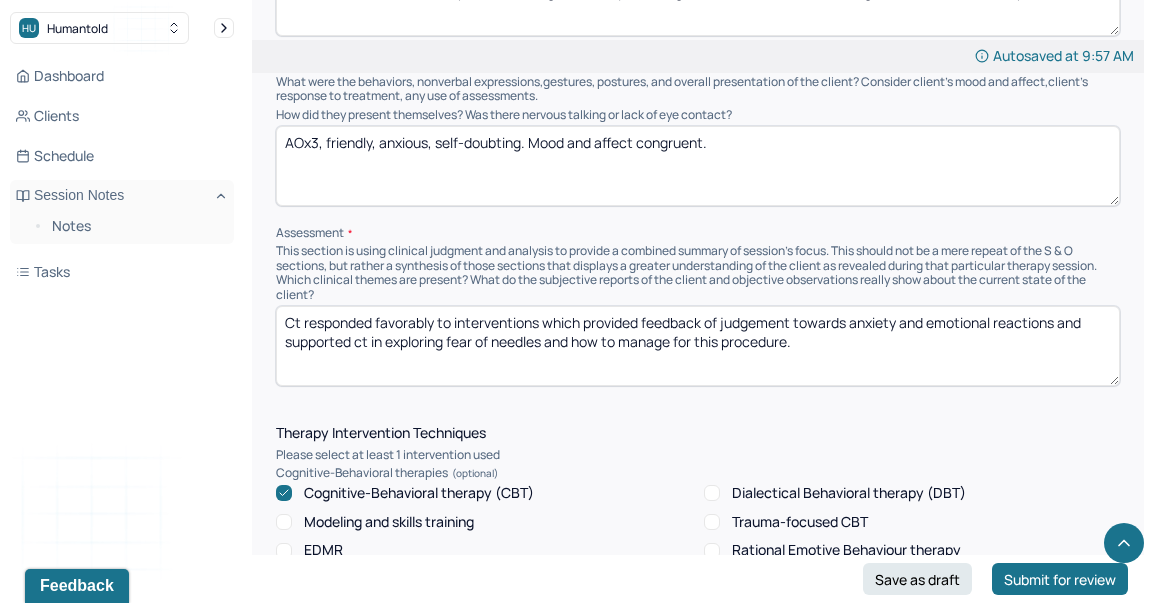 type on "Ct responded favorably to interventions which provided feedback of judgement towards anxiety and emotional reactions and supported ct in exploring fear of needles and how to manage for this procedure." 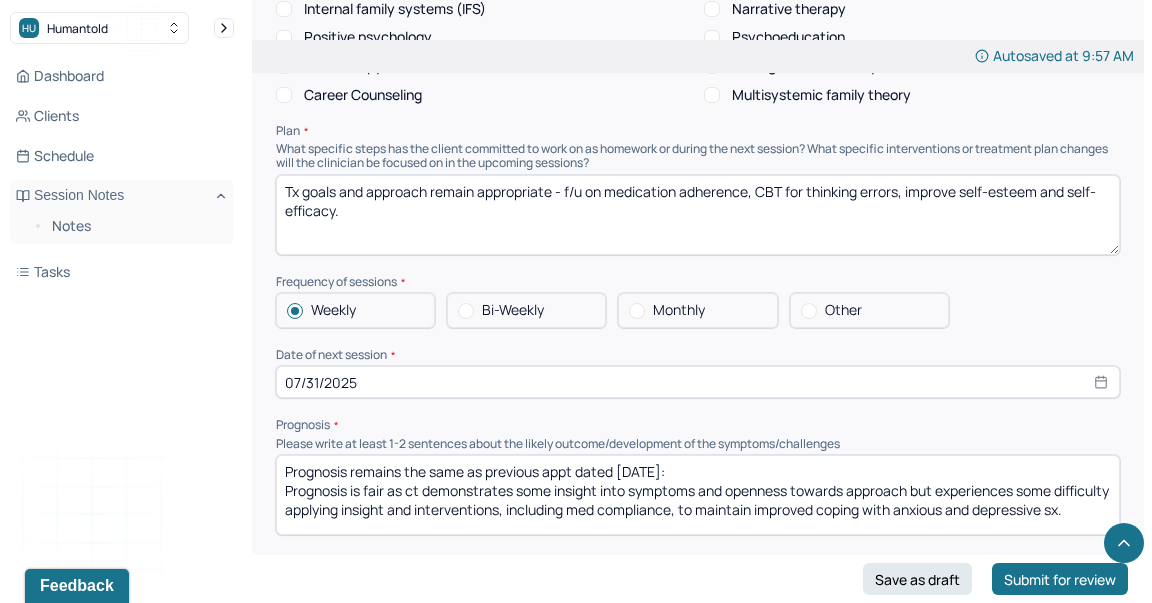 scroll, scrollTop: 1973, scrollLeft: 0, axis: vertical 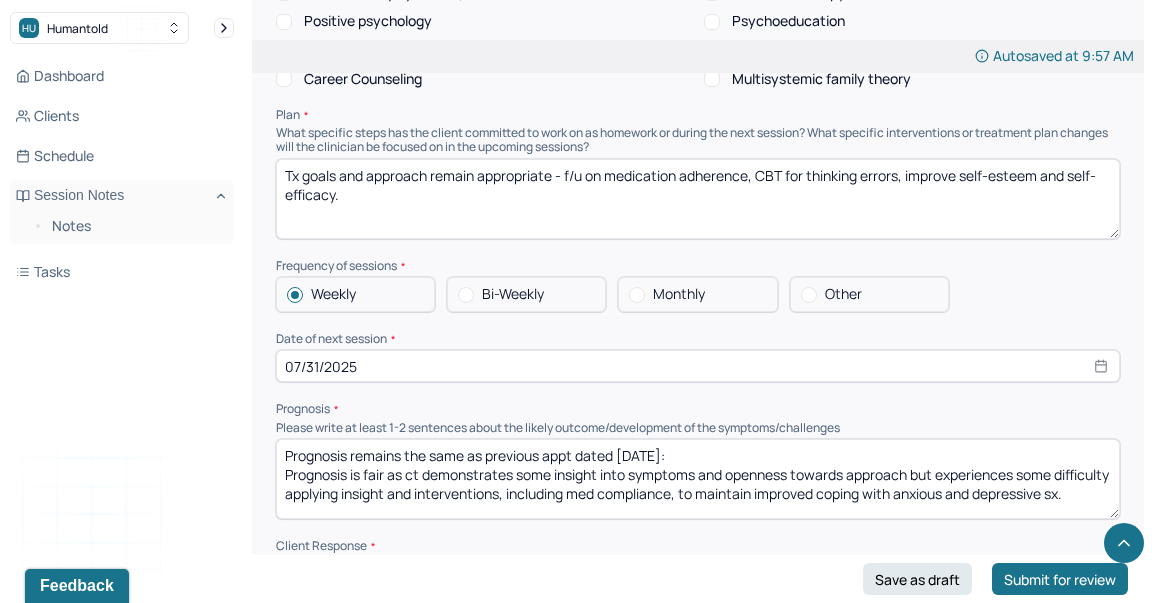click on "Tx goals and approach remain appropriate - f/u on medication adherence, CBT for thinking errors, improve self-esteem and self-efficacy." at bounding box center (698, 199) 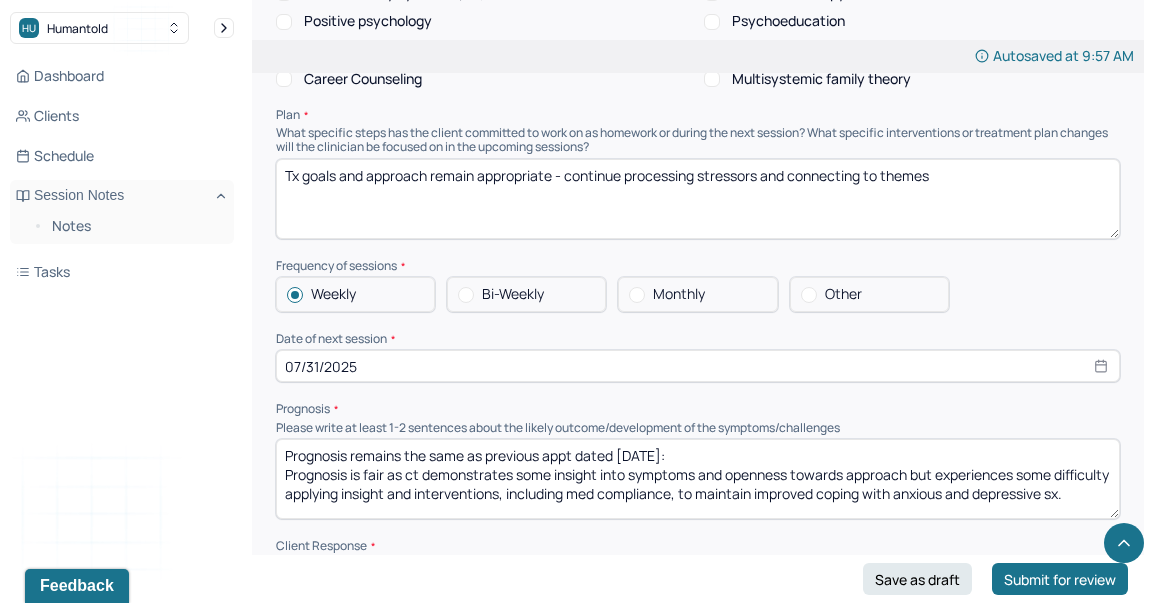 type on "Tx goals and approach remain appropriate - continue processing stressors and connecting to themes" 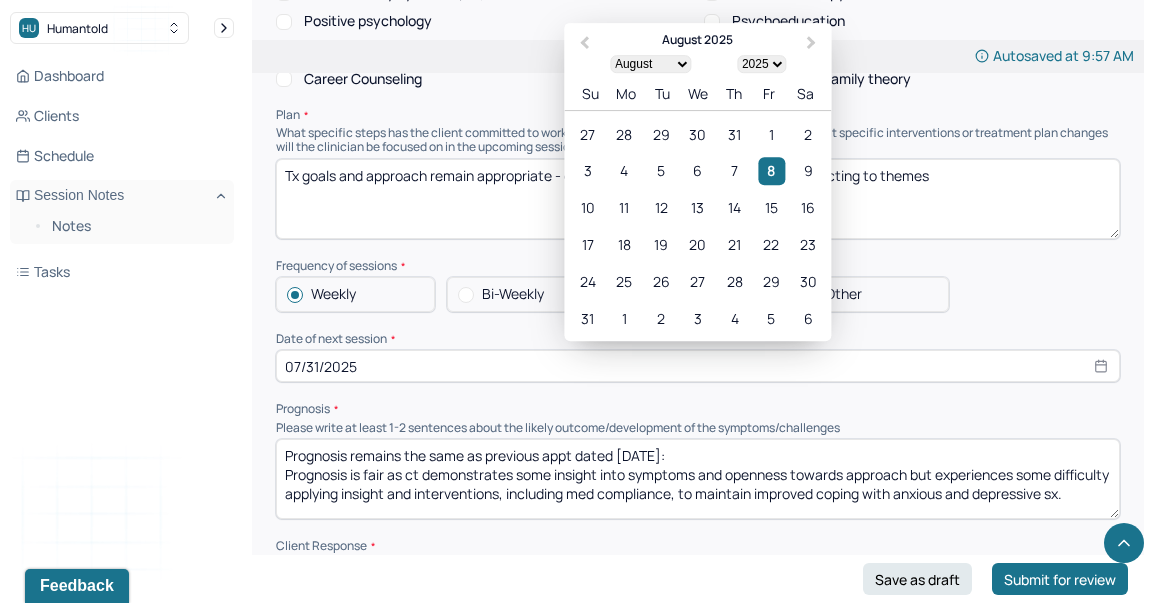 click on "07/31/2025" at bounding box center (698, 366) 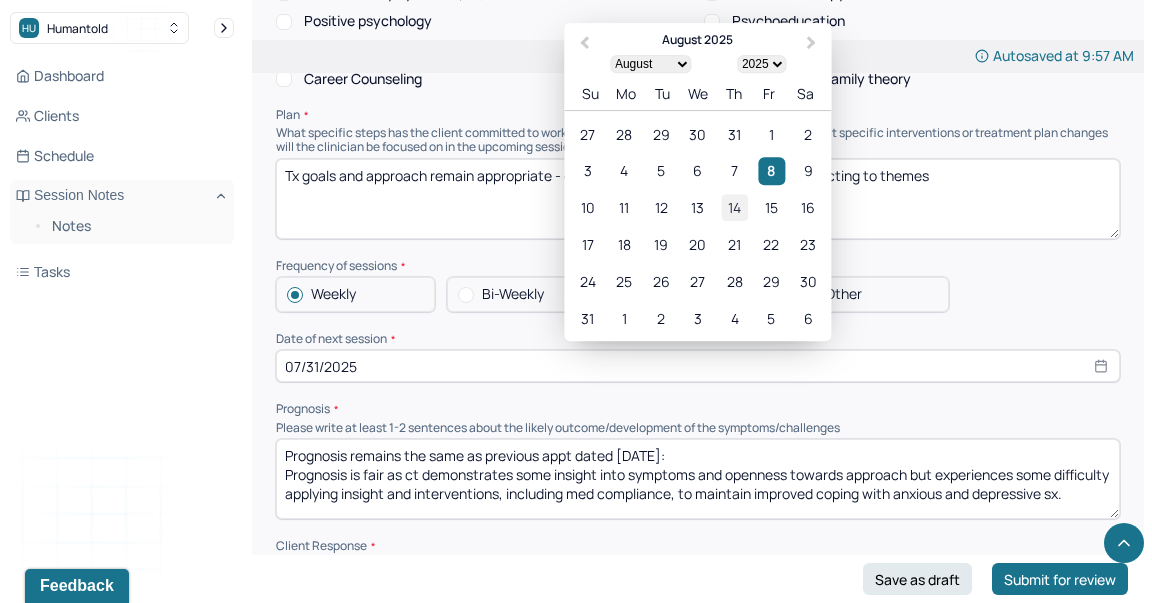 click on "14" at bounding box center [734, 208] 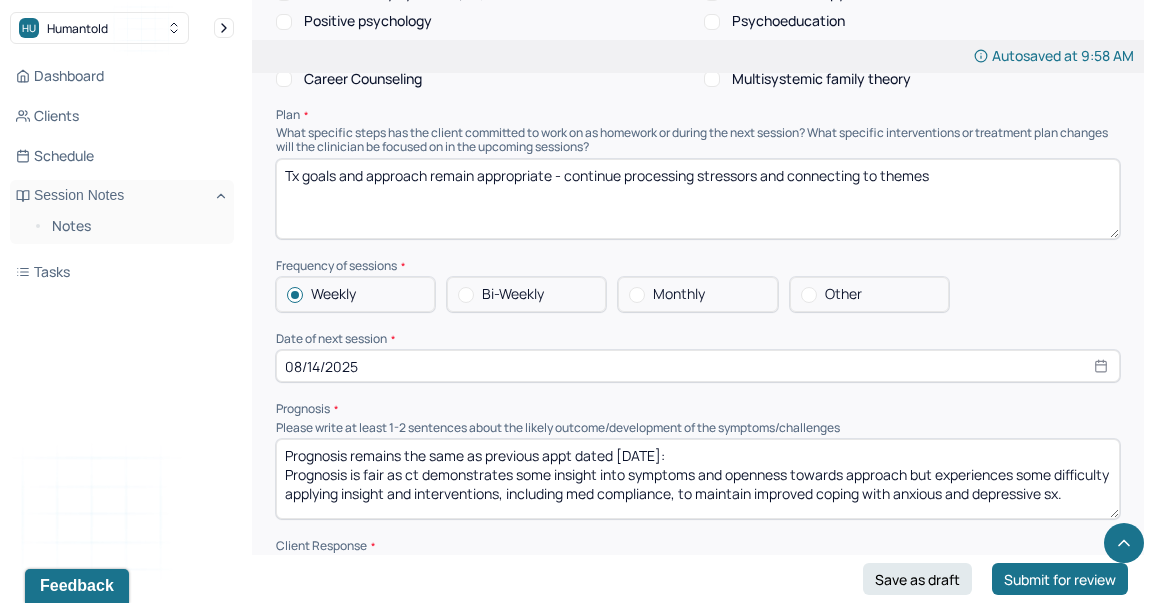 scroll, scrollTop: 9, scrollLeft: 0, axis: vertical 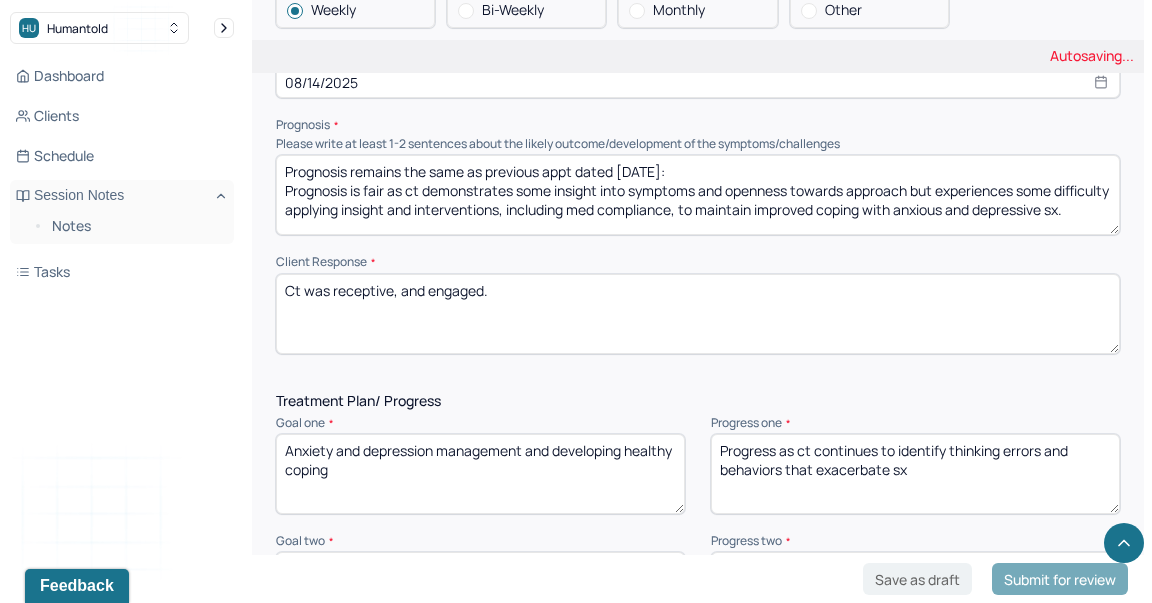 type on "Prognosis remains the same as previous appt dated [DATE]:
Prognosis is fair as ct demonstrates some insight into symptoms and openness towards approach but experiences some difficulty applying insight and interventions, including med compliance, to maintain improved coping with anxious and depressive sx." 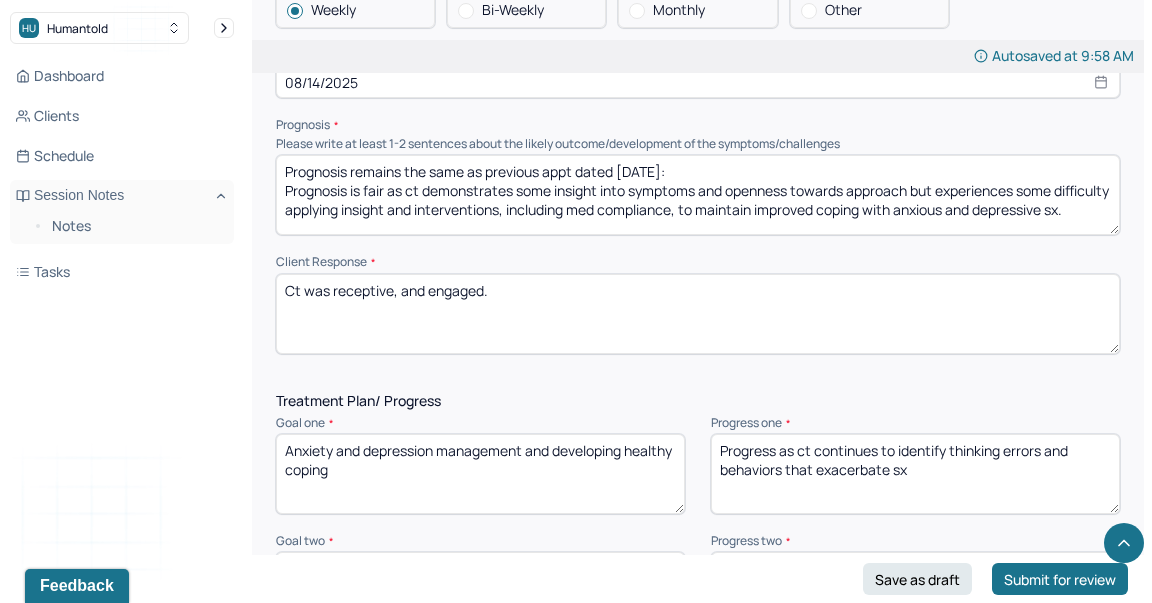 click on "Ct was receptive, and engaged." at bounding box center (698, 314) 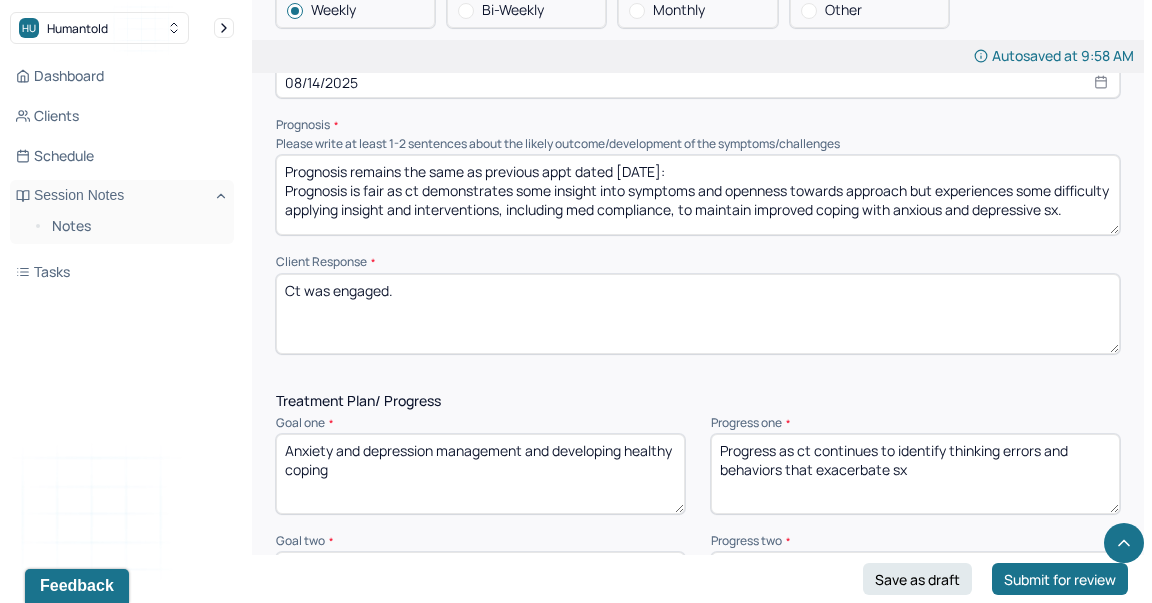 type on "Ct was engaged." 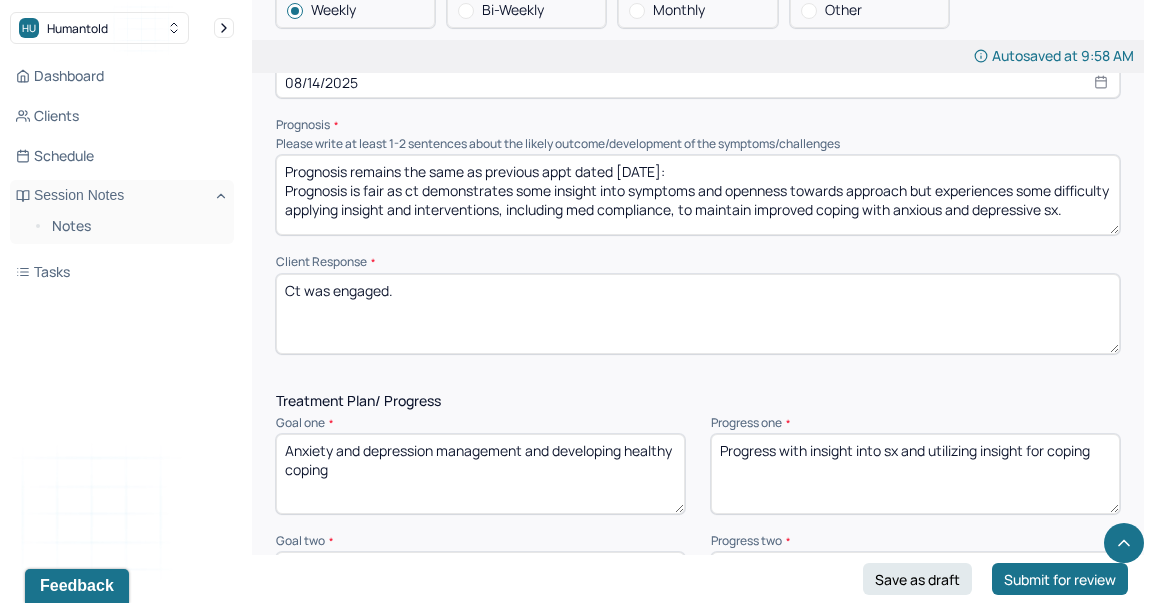 scroll, scrollTop: 2486, scrollLeft: 0, axis: vertical 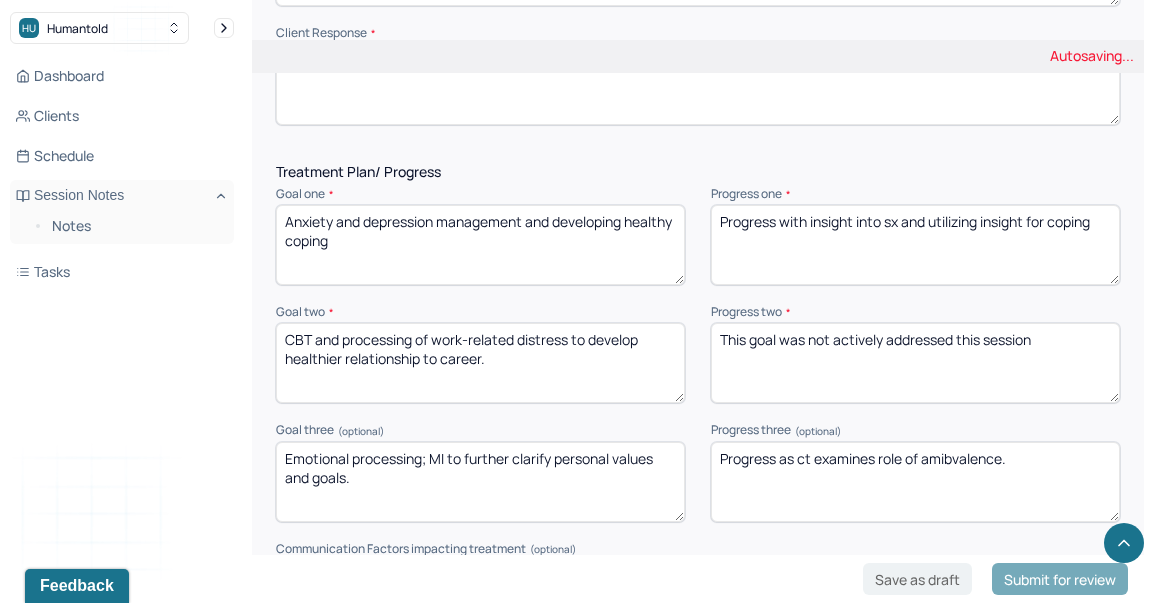 type on "Progress with insight into sx and utilizing insight for coping" 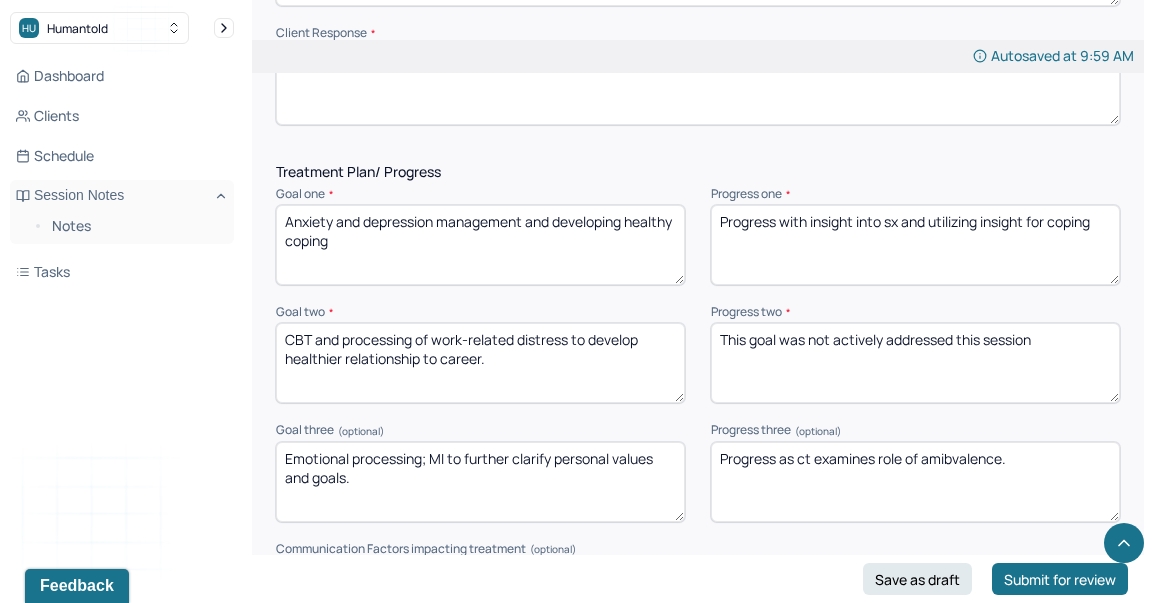 click on "Progress as ct examines role of amibvalence." at bounding box center (915, 482) 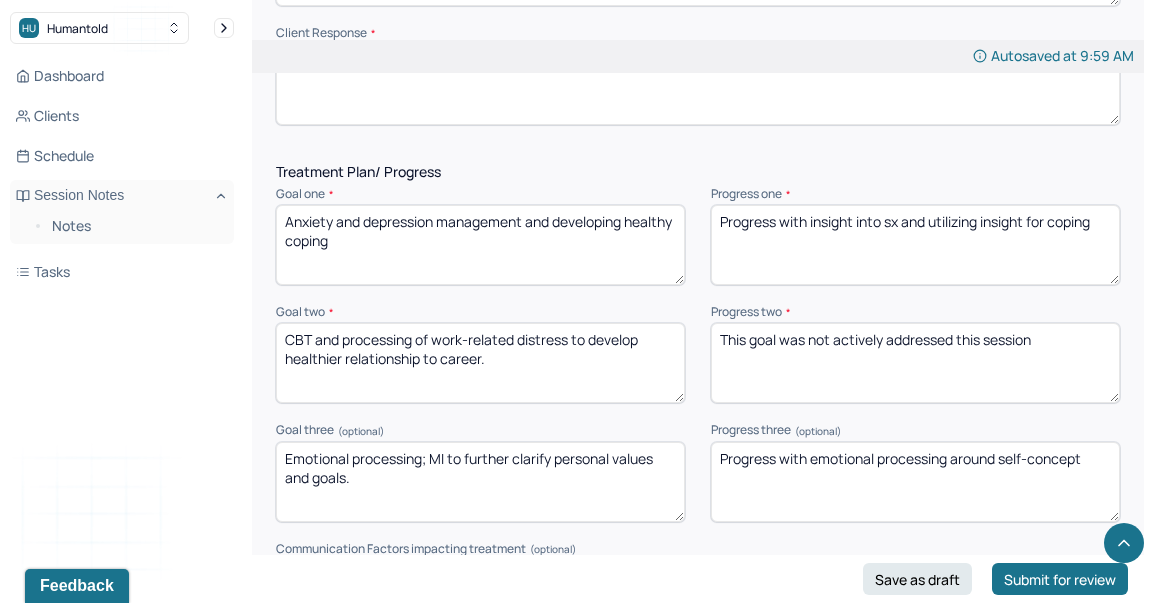 scroll, scrollTop: 2983, scrollLeft: 0, axis: vertical 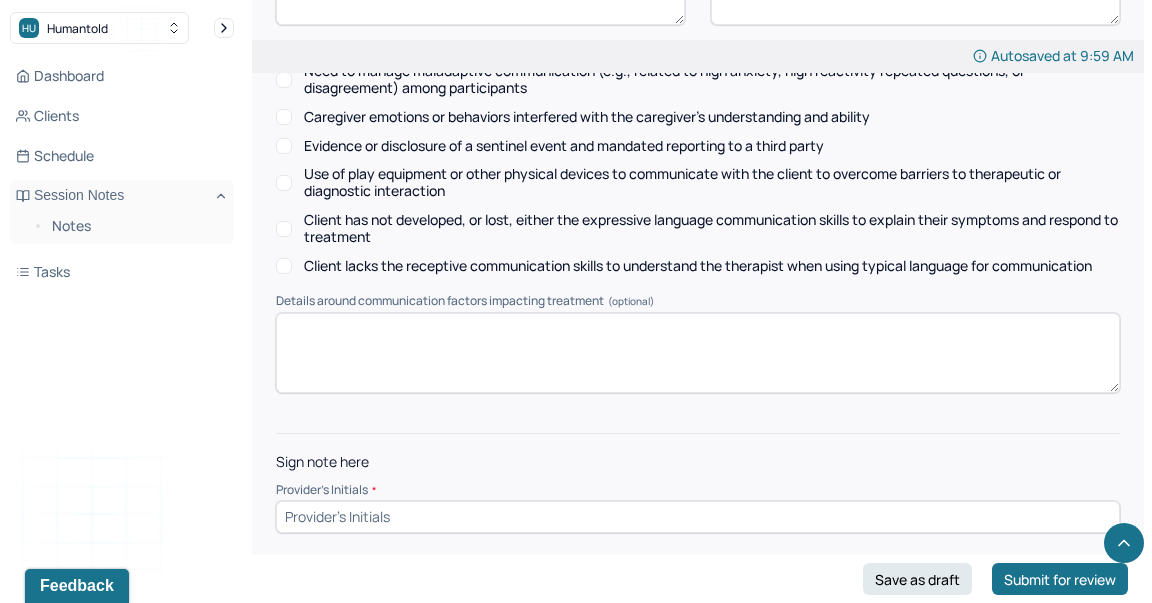 type on "Progress with emotional processing around self-concept" 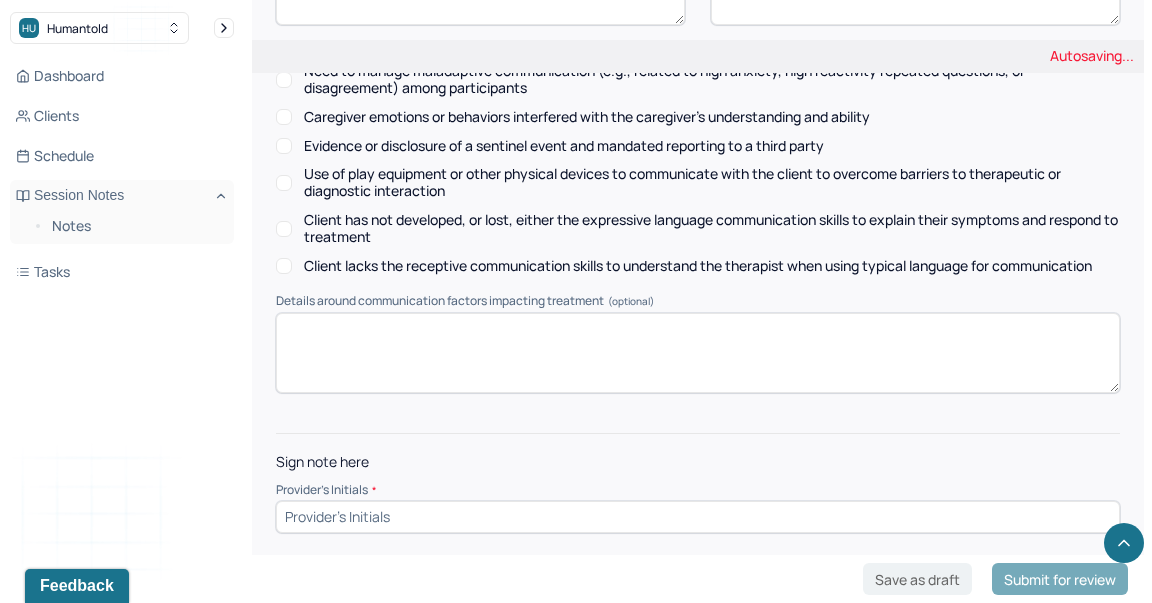 click at bounding box center [698, 517] 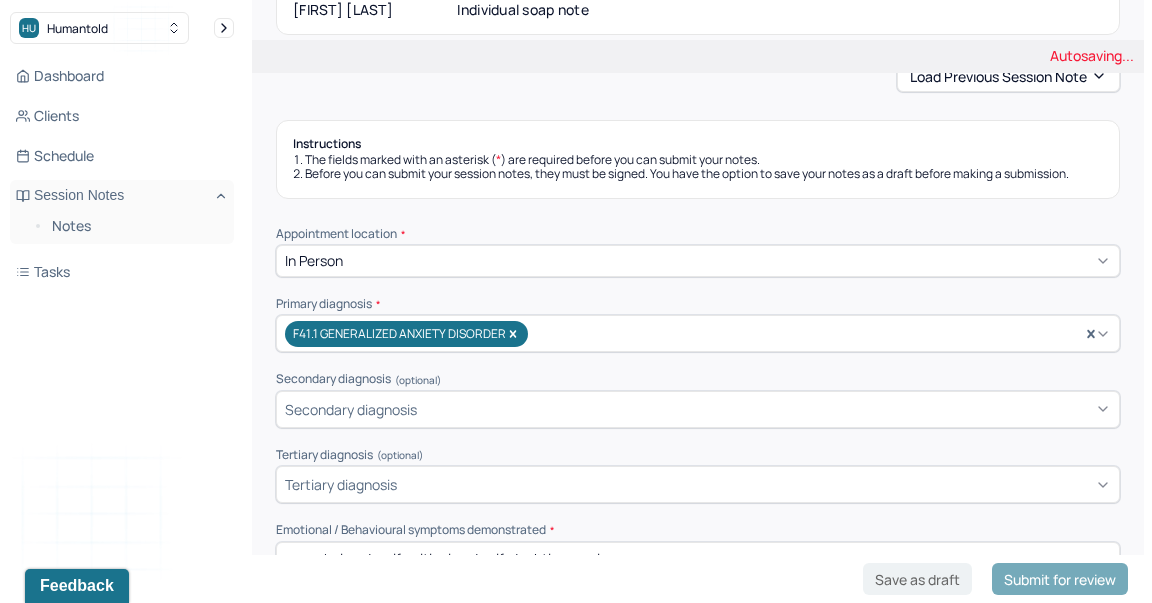 scroll, scrollTop: 0, scrollLeft: 0, axis: both 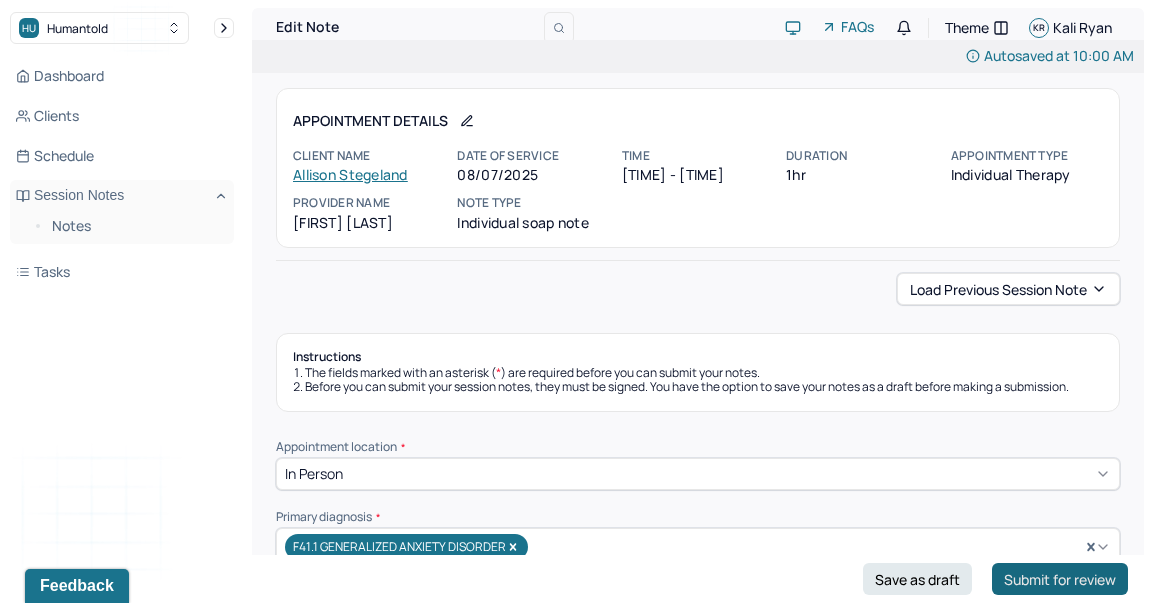 type on "KR" 